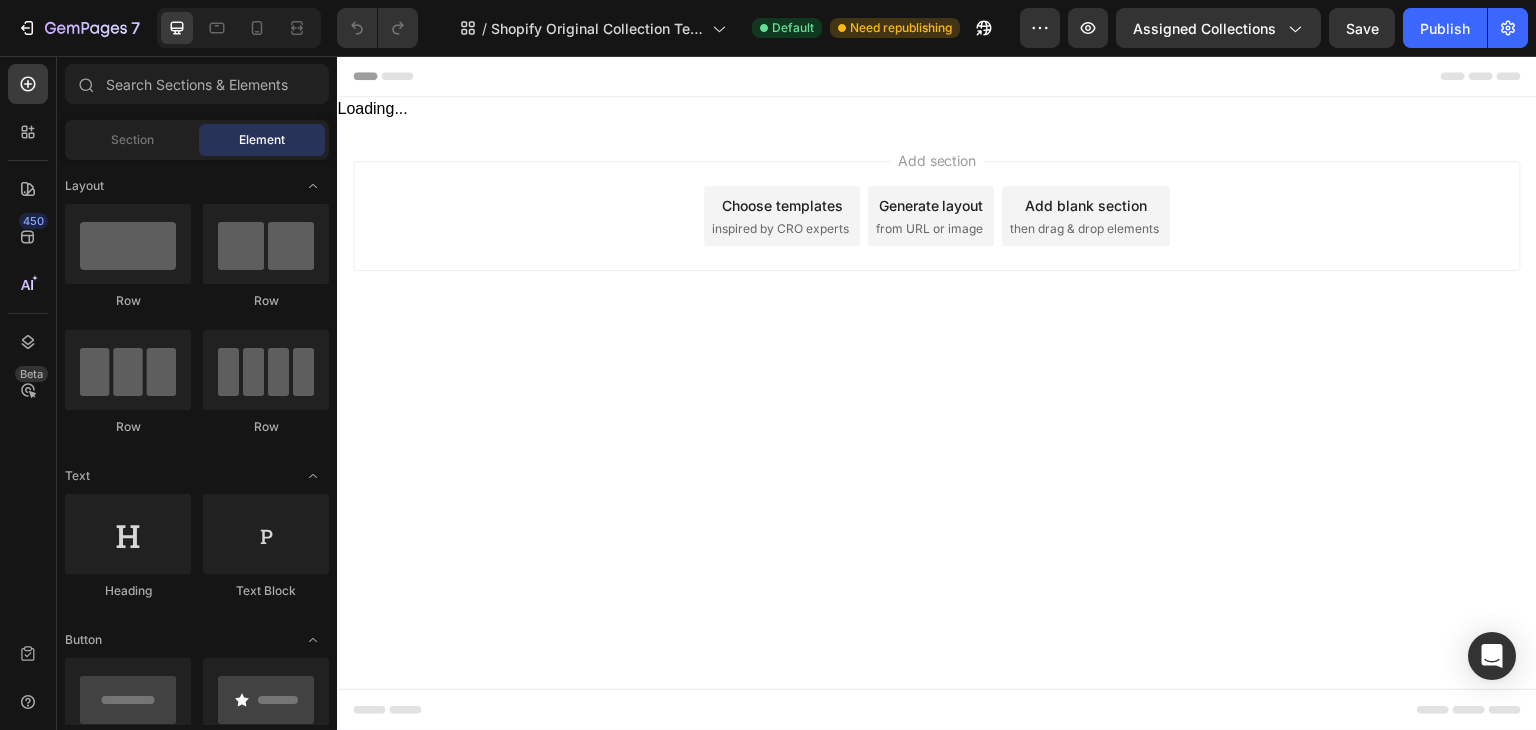scroll, scrollTop: 0, scrollLeft: 0, axis: both 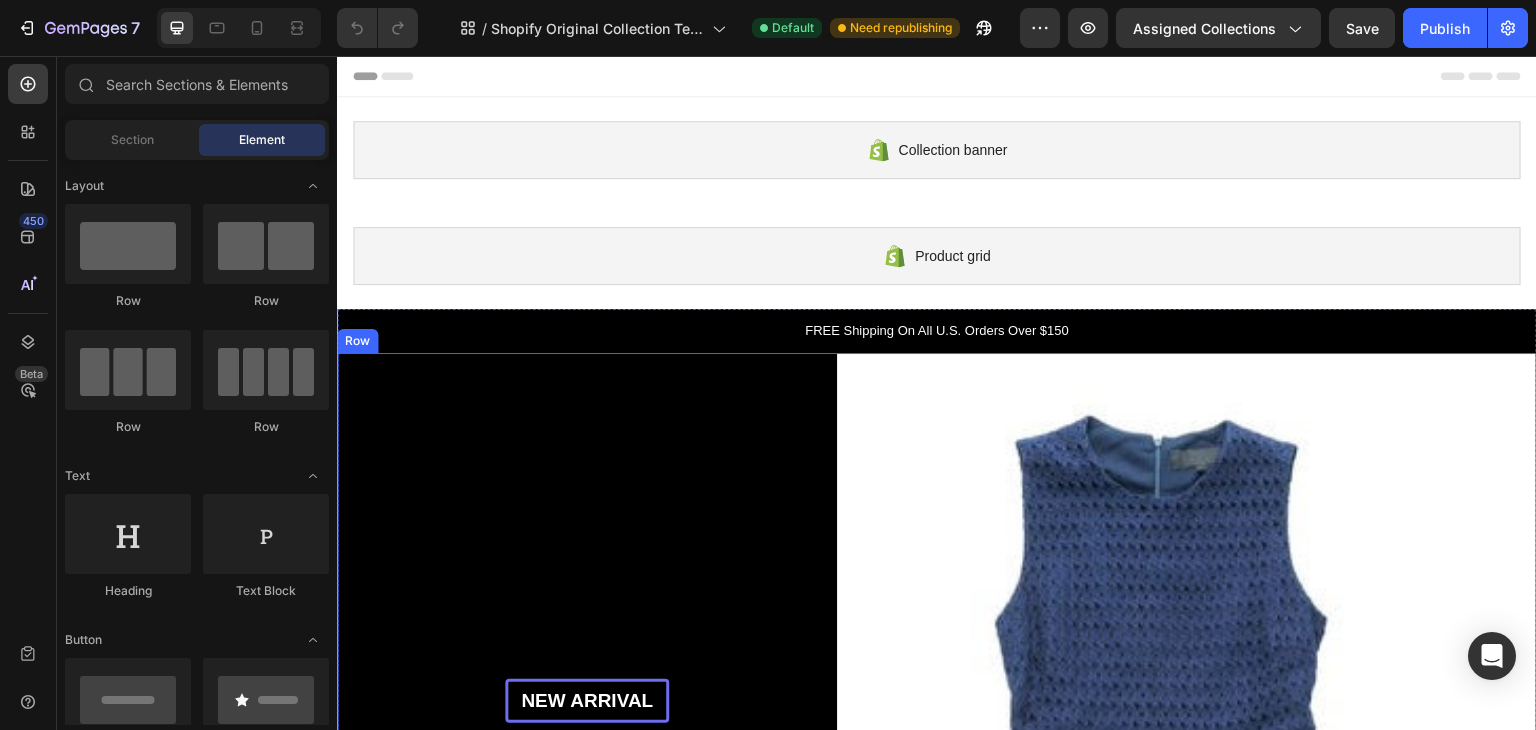 click on "New arrival Text Block Row
Icon
Icon
Icon
Icon
Icon Icon List 2000+ 5-Star Reviews Text Block Row Toppers for the Trendy Tribe Heading Enjoy a hefty 30% discount on a variety of stylish hat options! Text Block Explore Now Button
Icon 30-day money-back guarantee included  Text Block Row Row" at bounding box center (587, 856) 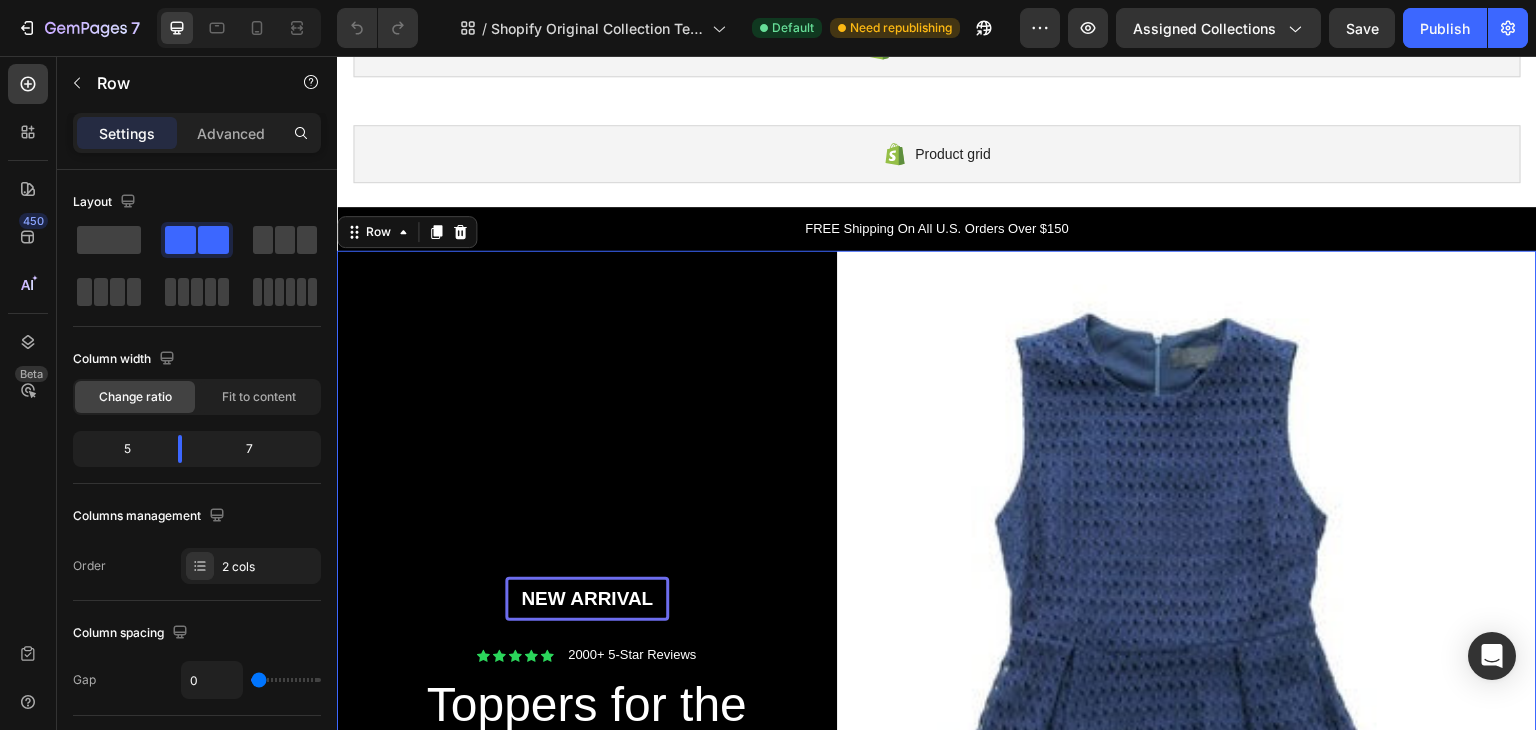 scroll, scrollTop: 0, scrollLeft: 0, axis: both 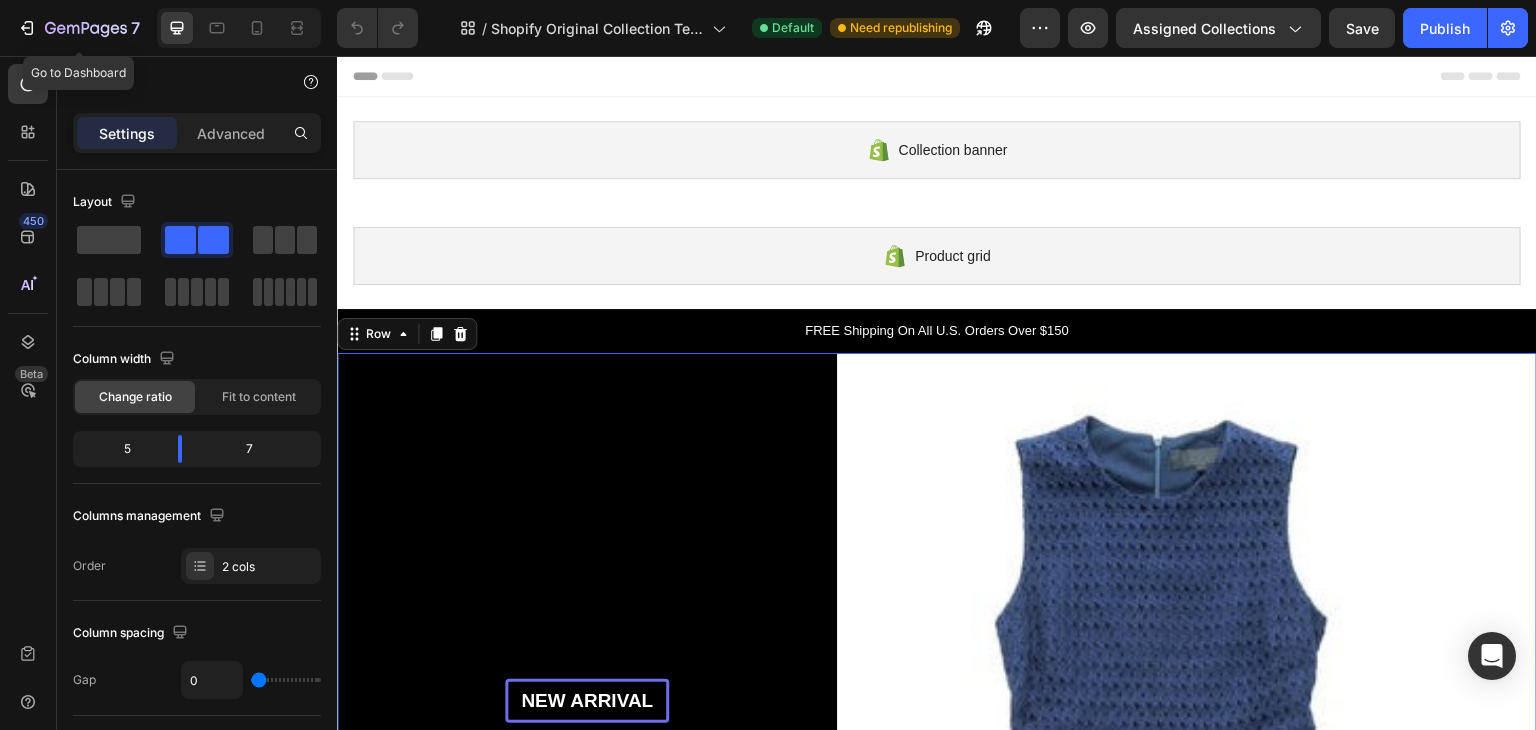 click on "450 Beta" at bounding box center (28, 393) 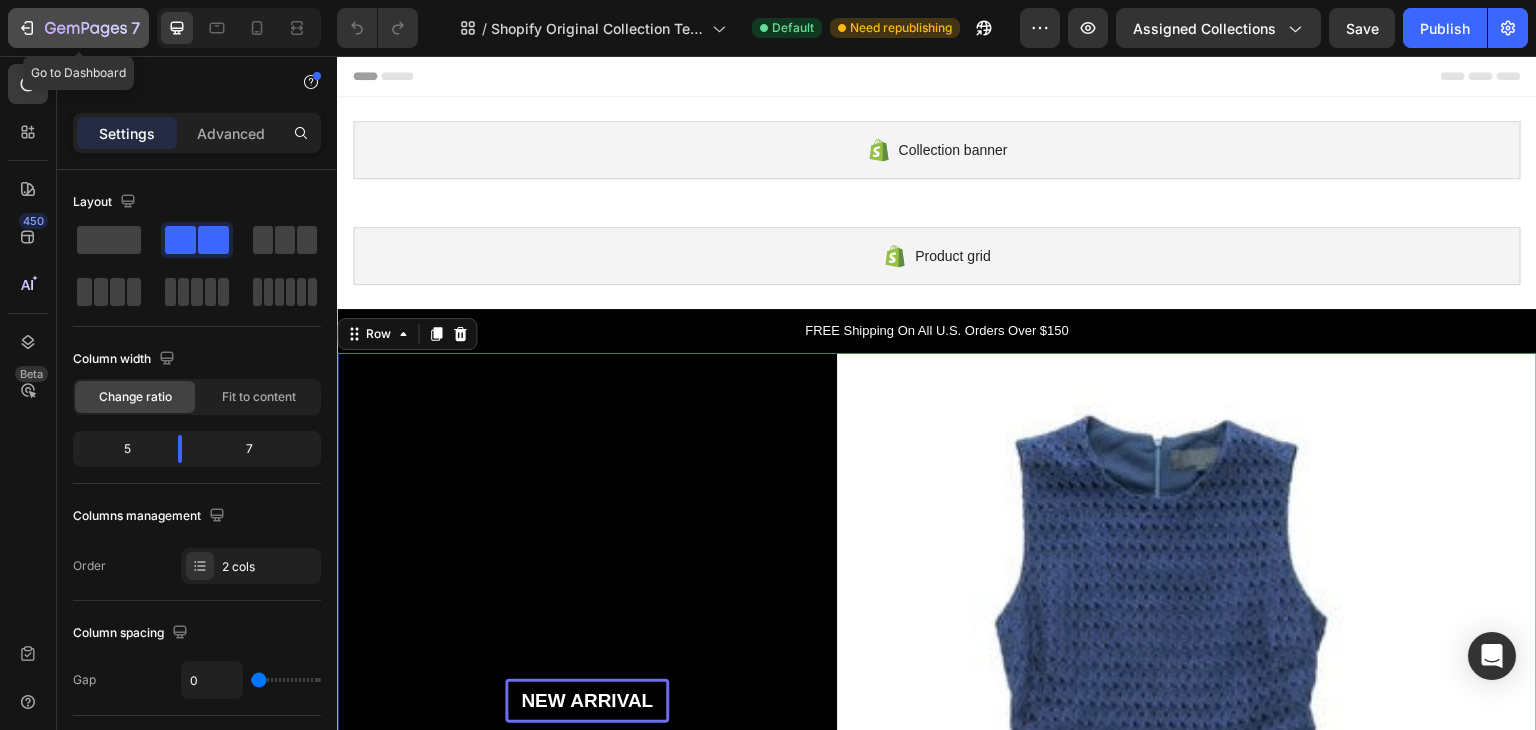 click 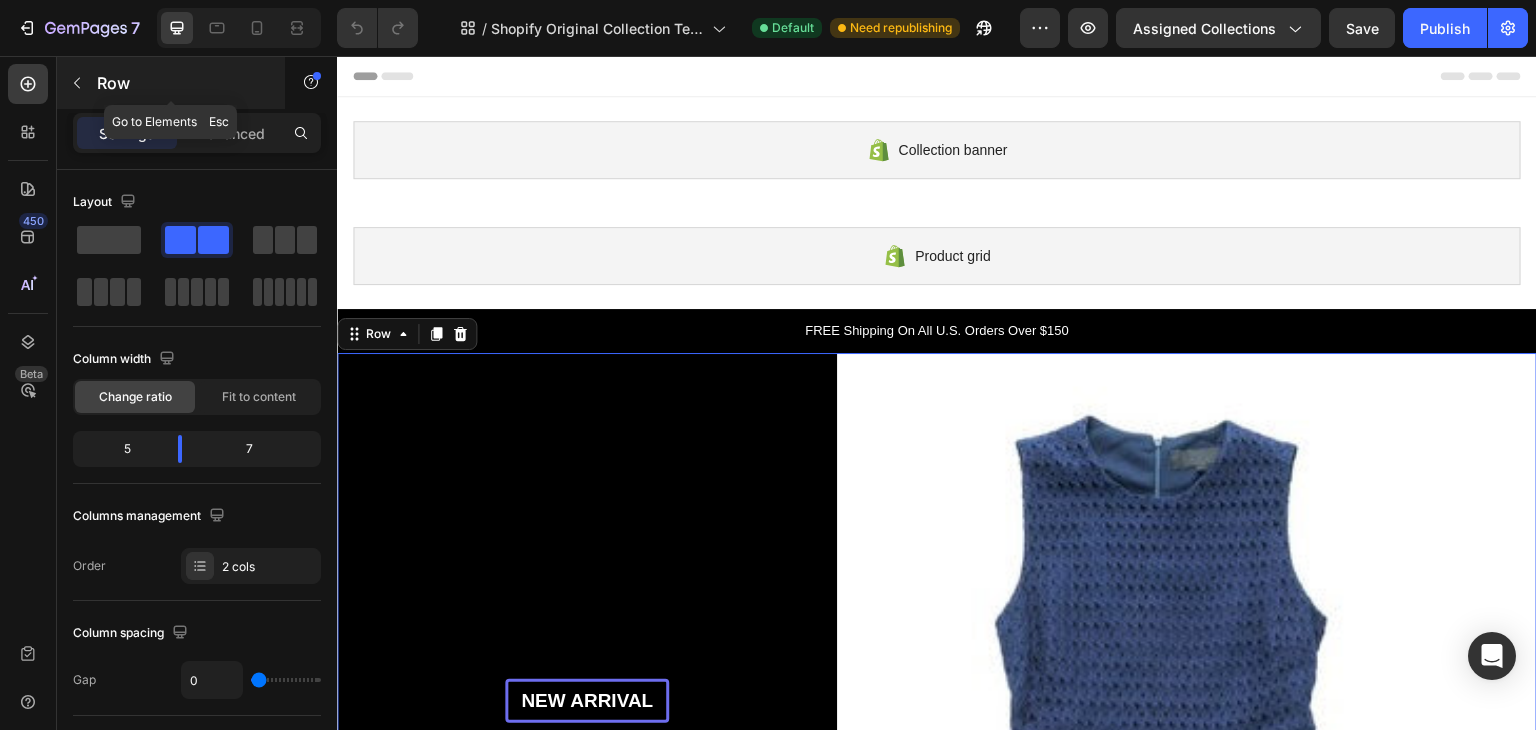 click on "Row" at bounding box center [182, 83] 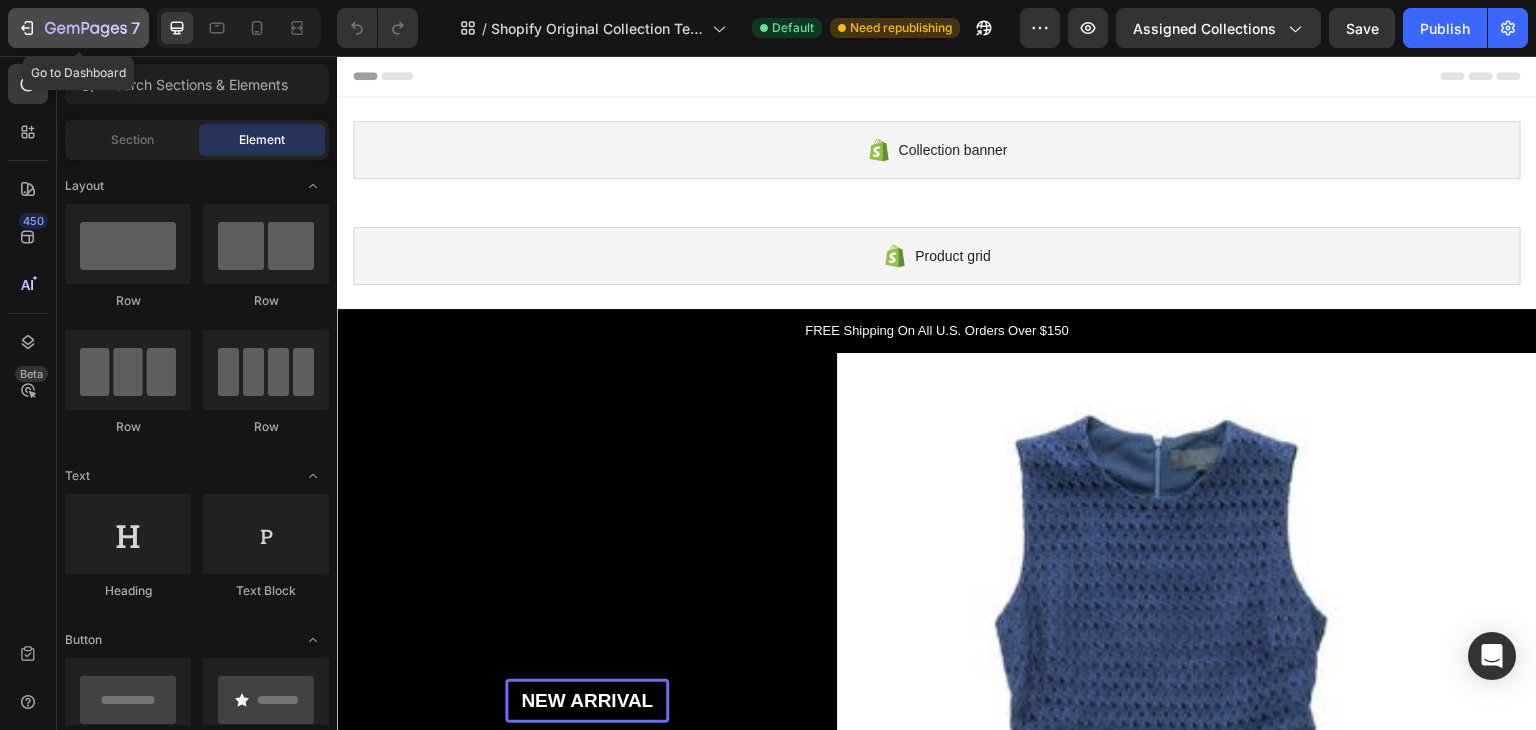 click on "7" 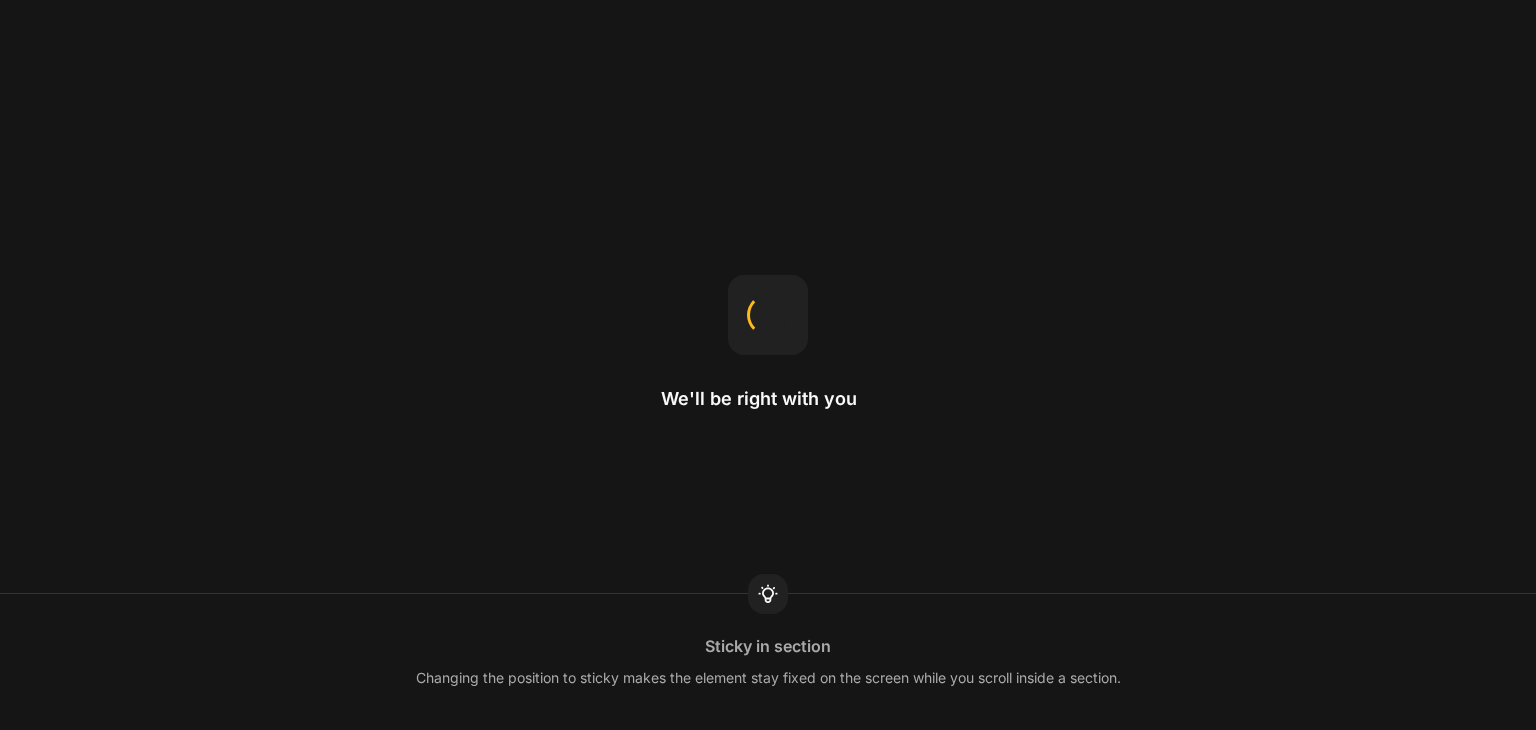 scroll, scrollTop: 0, scrollLeft: 0, axis: both 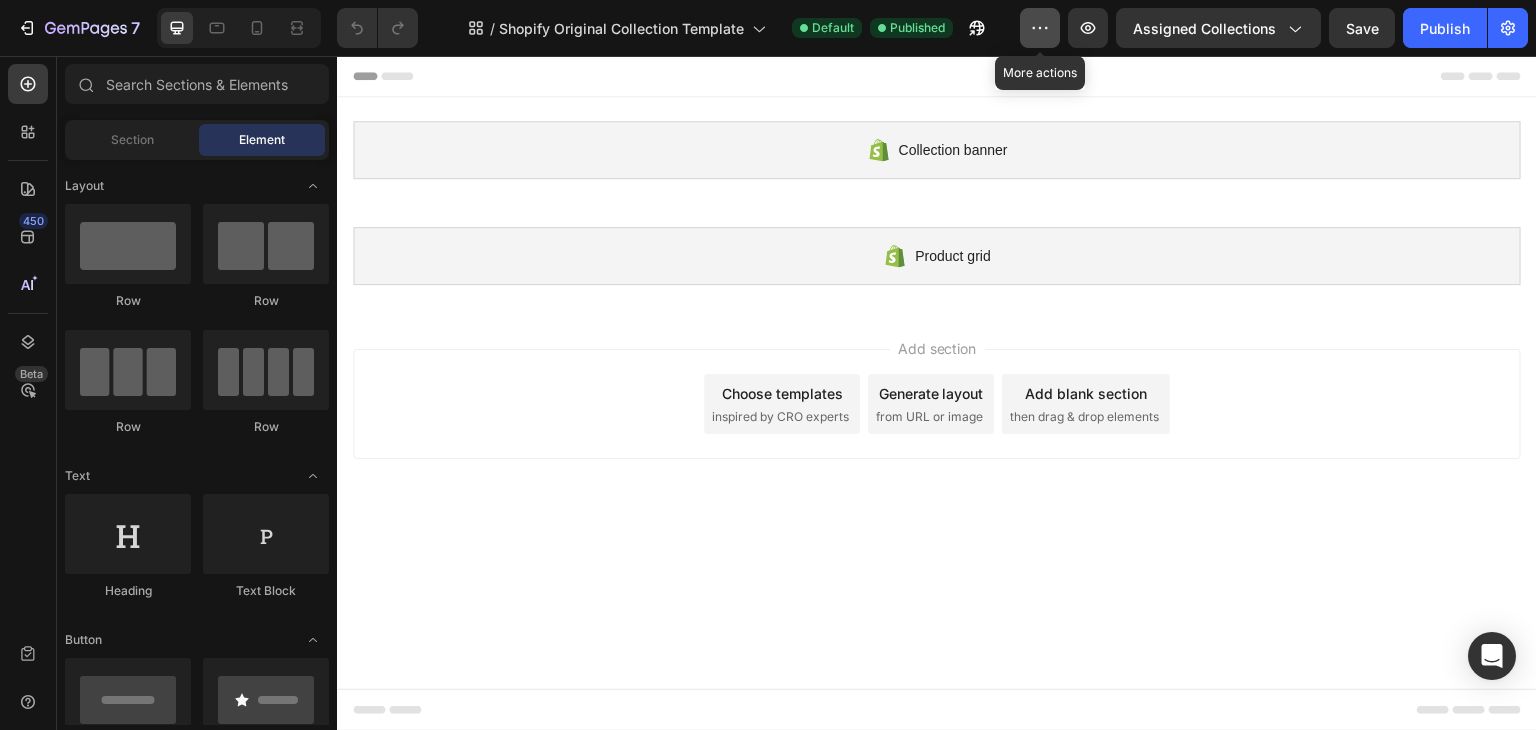 click 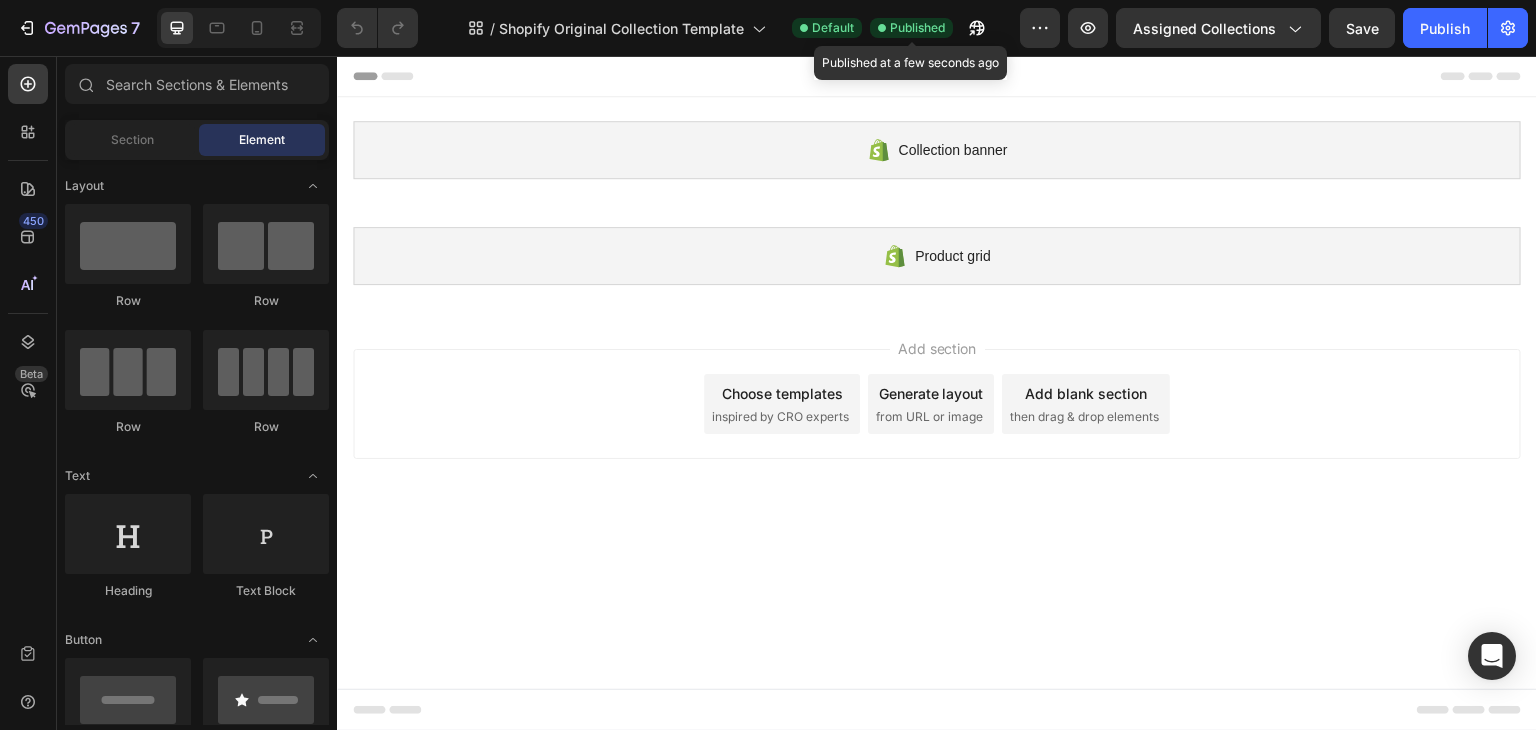 click on "Published" at bounding box center [917, 28] 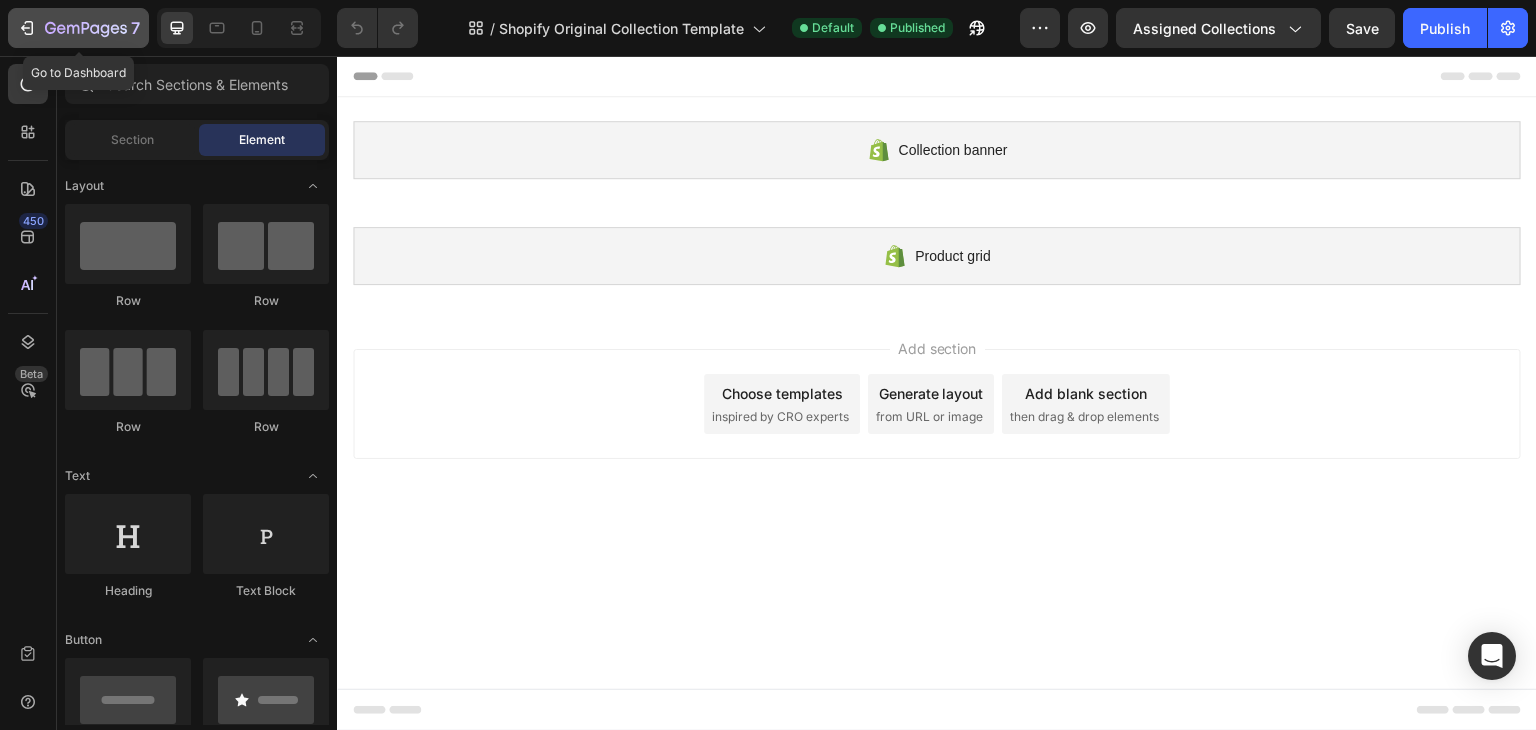 click 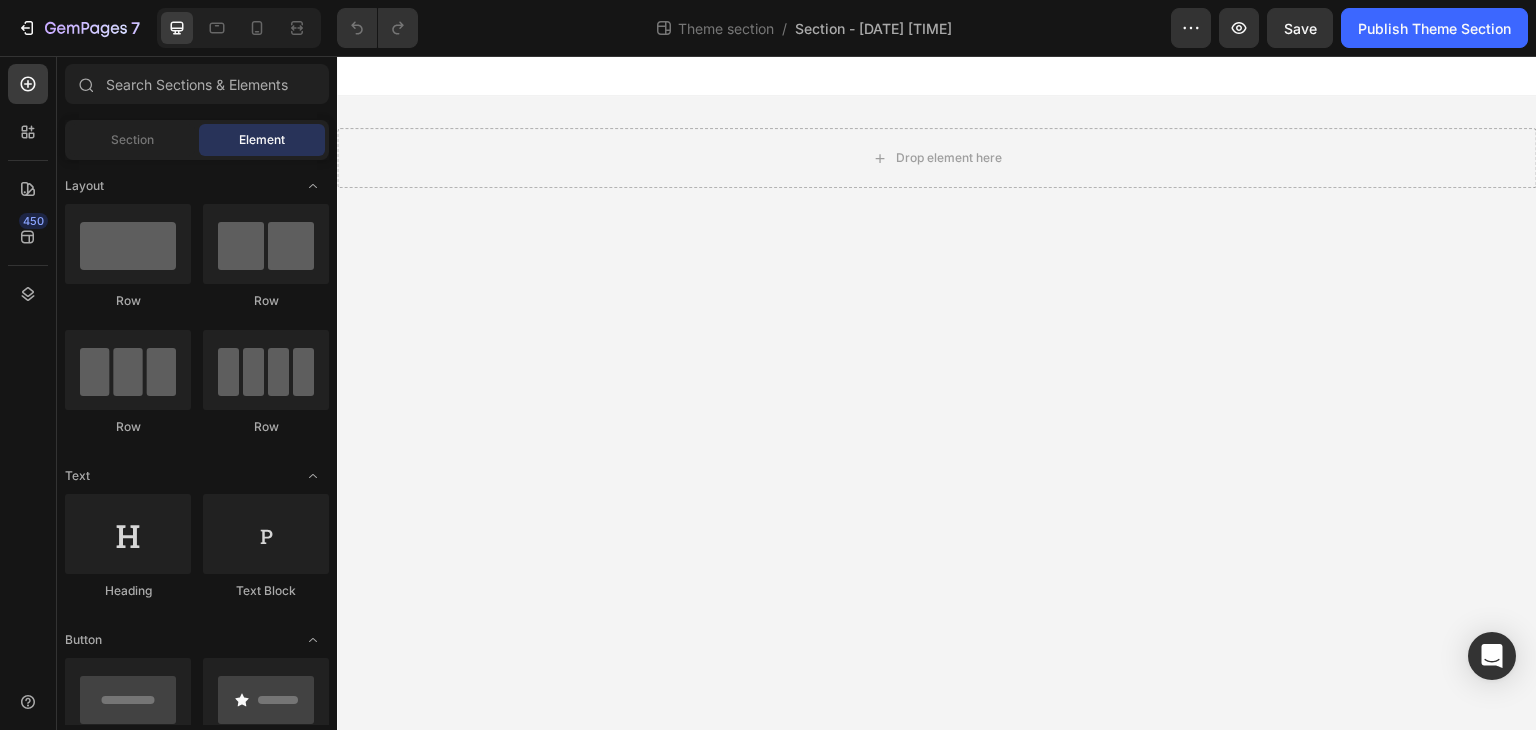 scroll, scrollTop: 0, scrollLeft: 0, axis: both 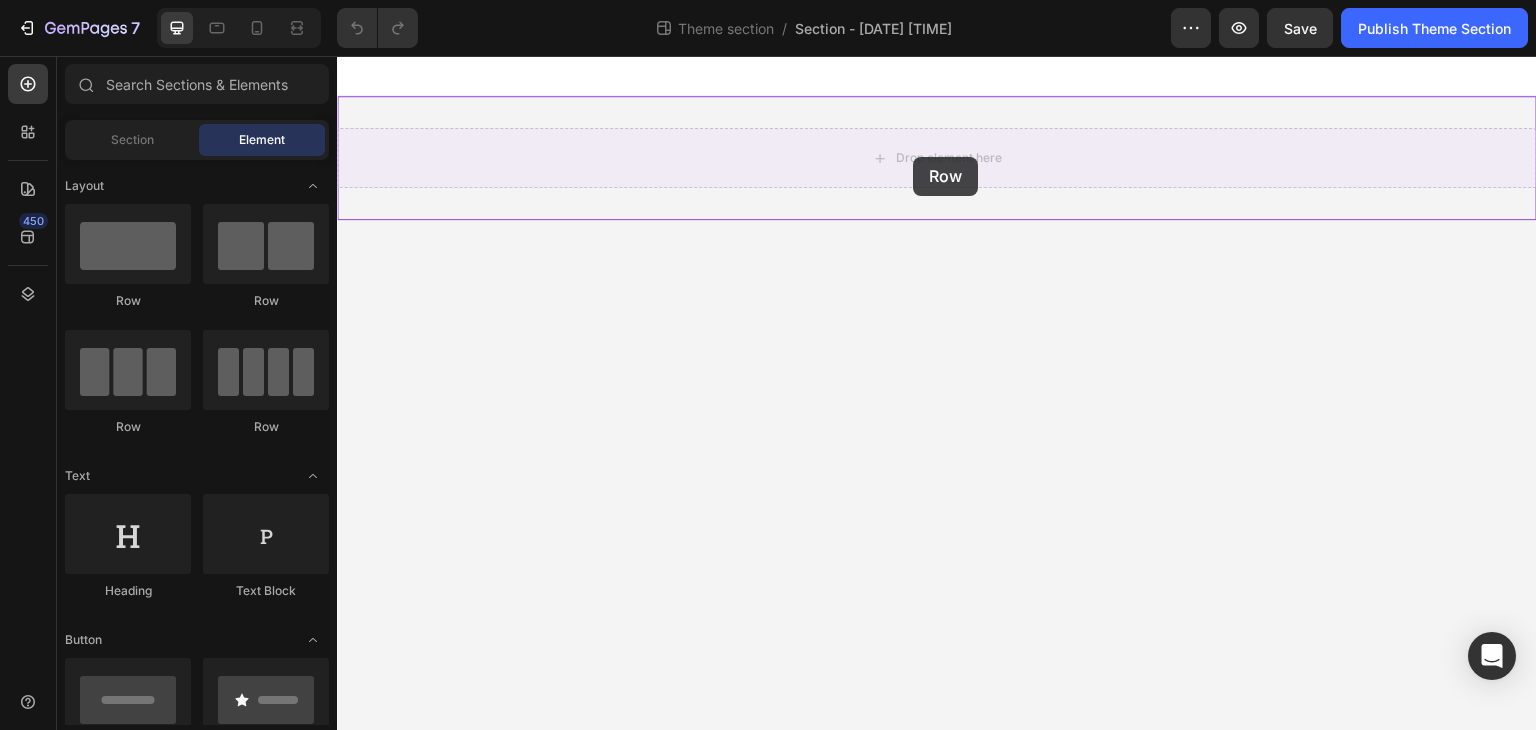 drag, startPoint x: 450, startPoint y: 296, endPoint x: 913, endPoint y: 157, distance: 483.41495 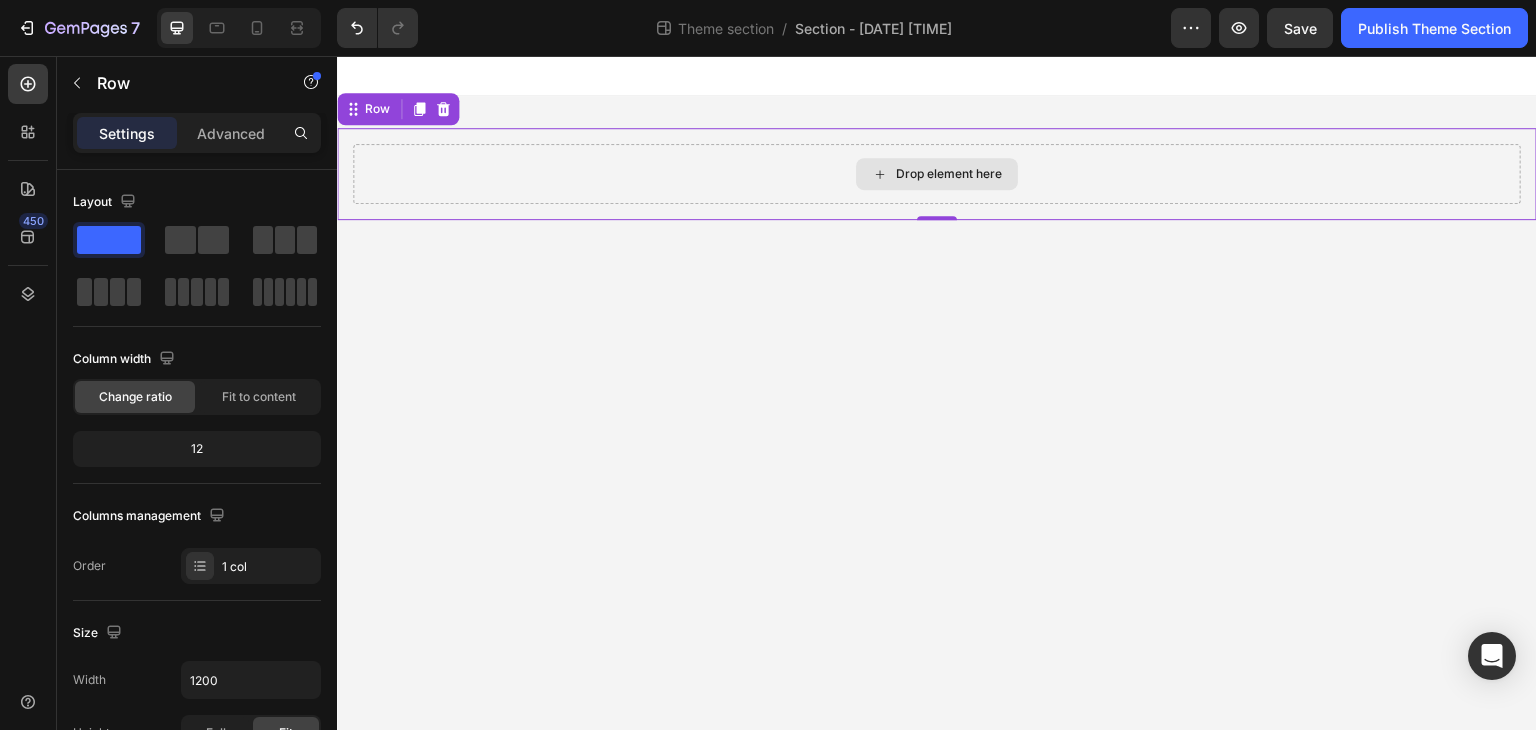 click on "Drop element here" at bounding box center [937, 174] 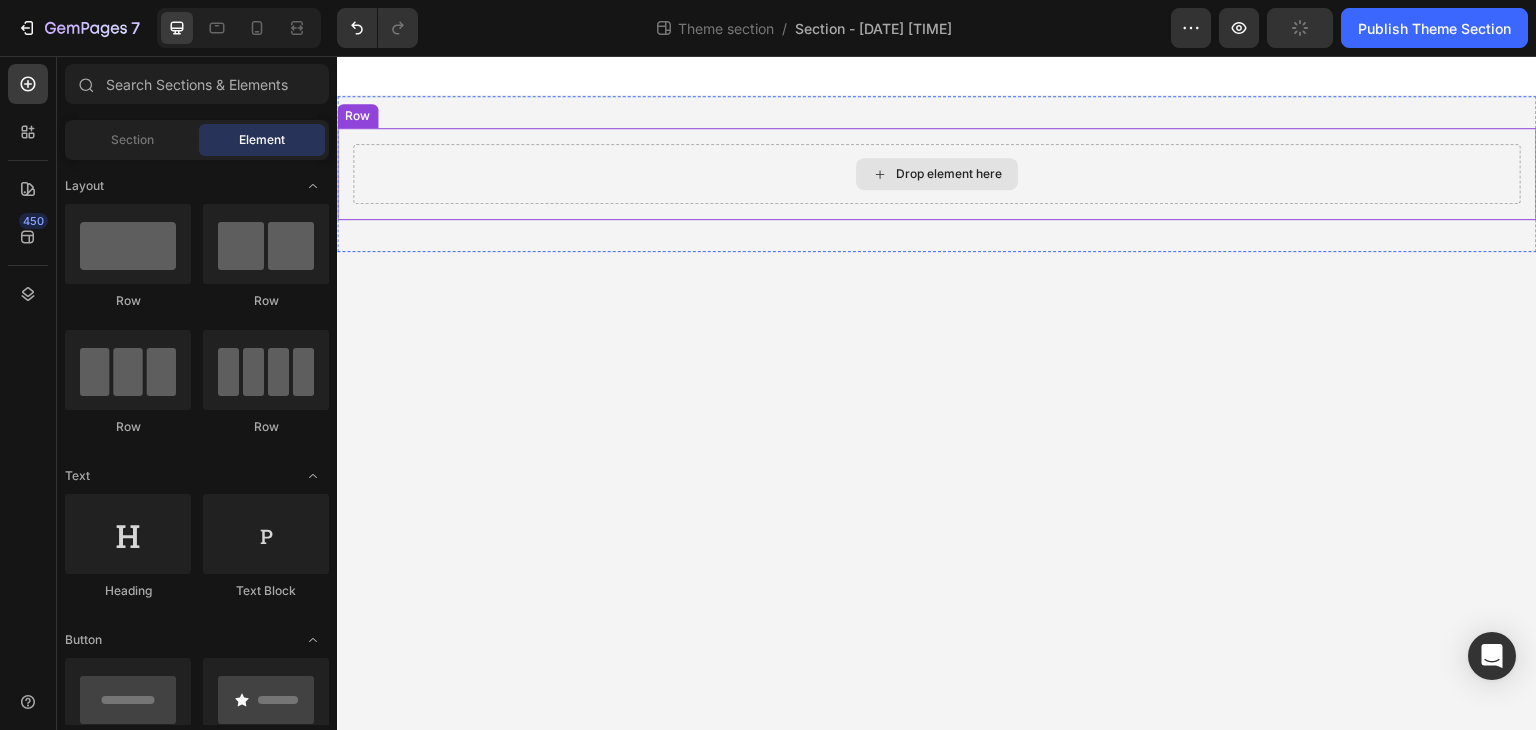 click on "Drop element here" at bounding box center [937, 174] 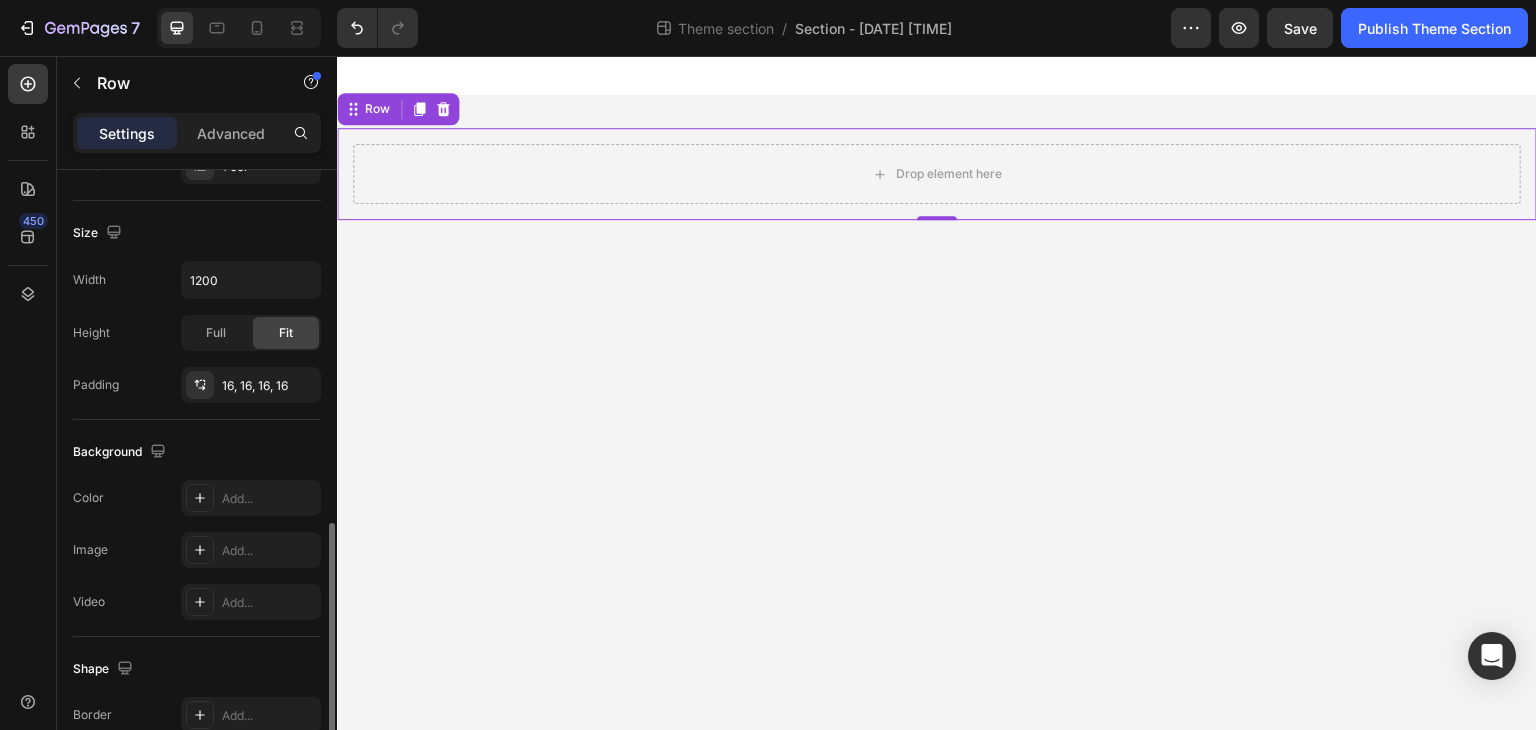 scroll, scrollTop: 500, scrollLeft: 0, axis: vertical 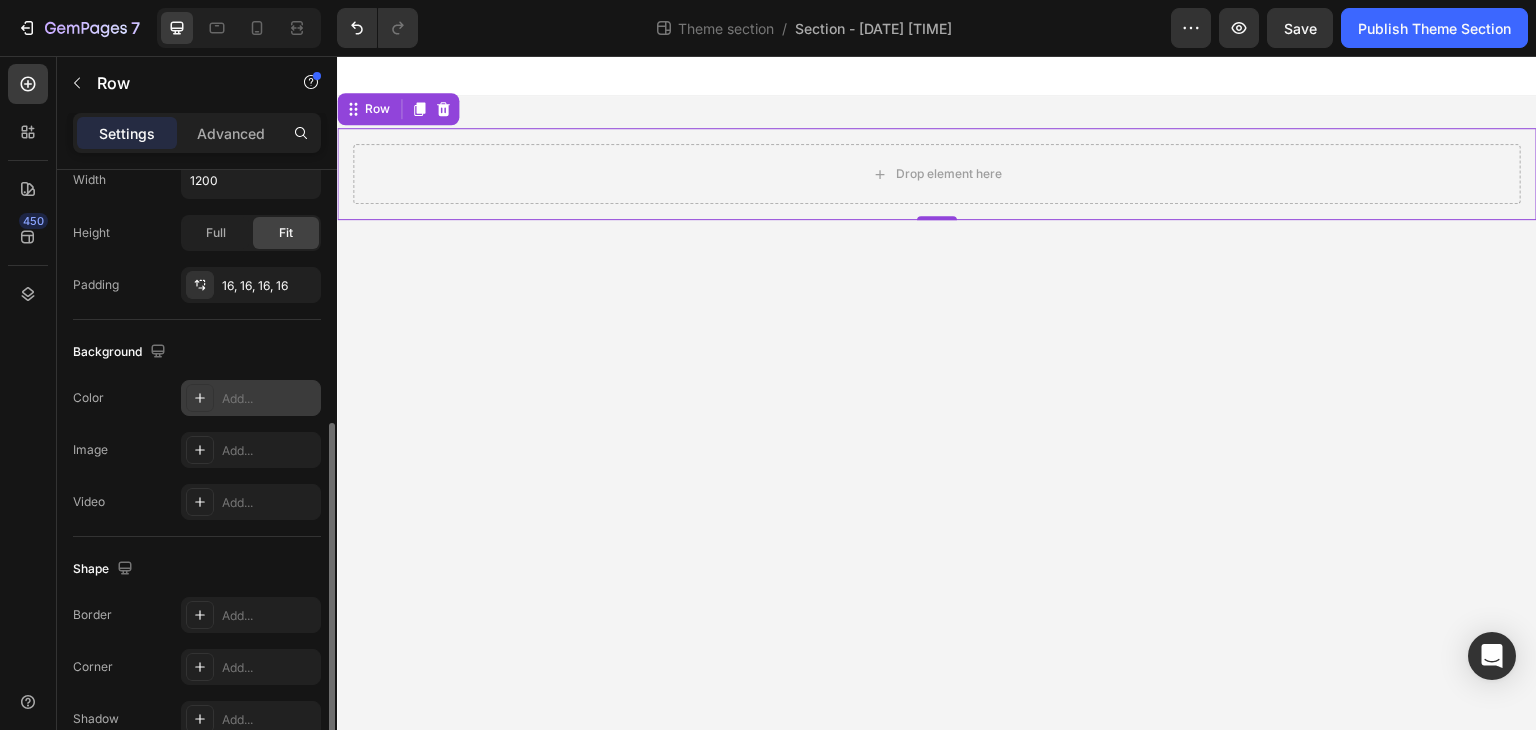 click 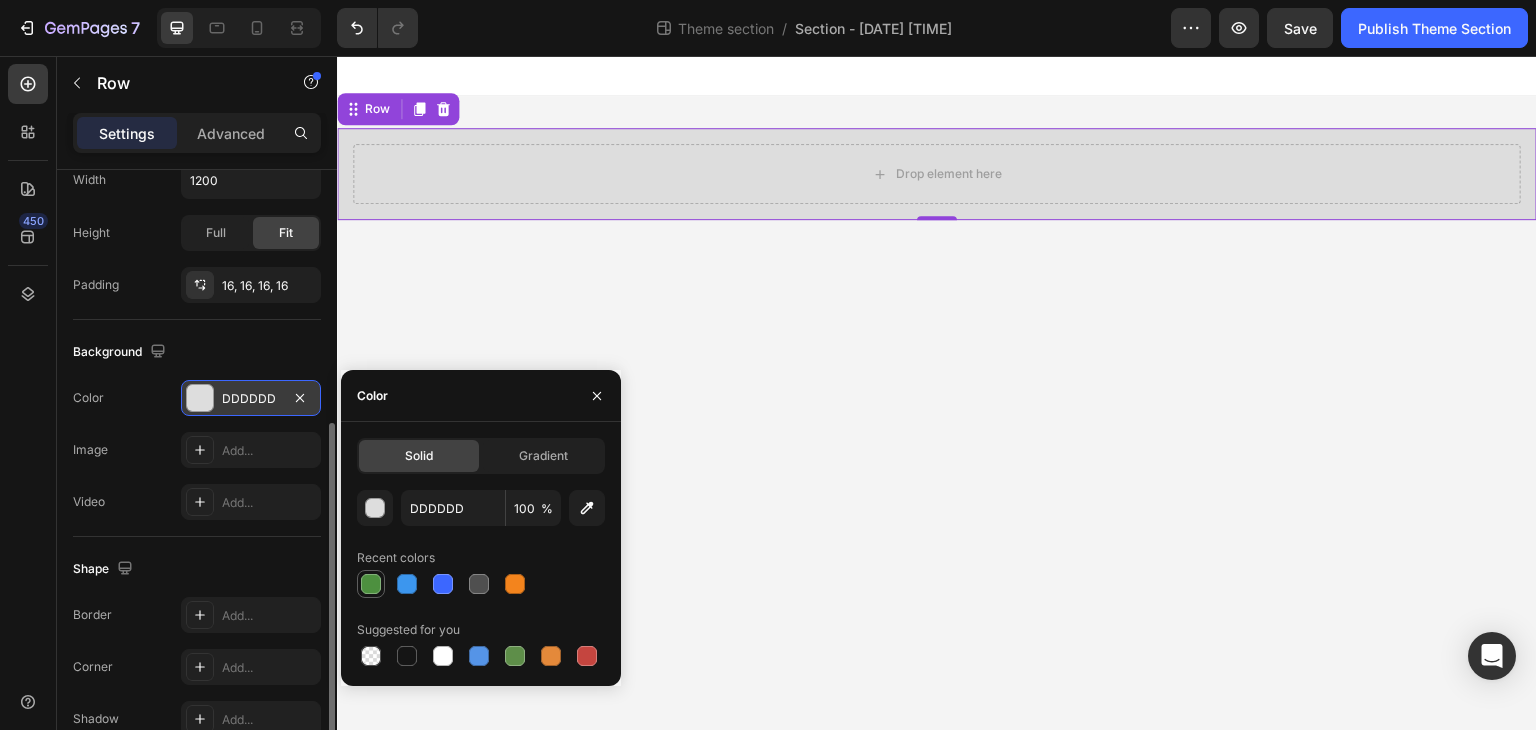 click at bounding box center (371, 584) 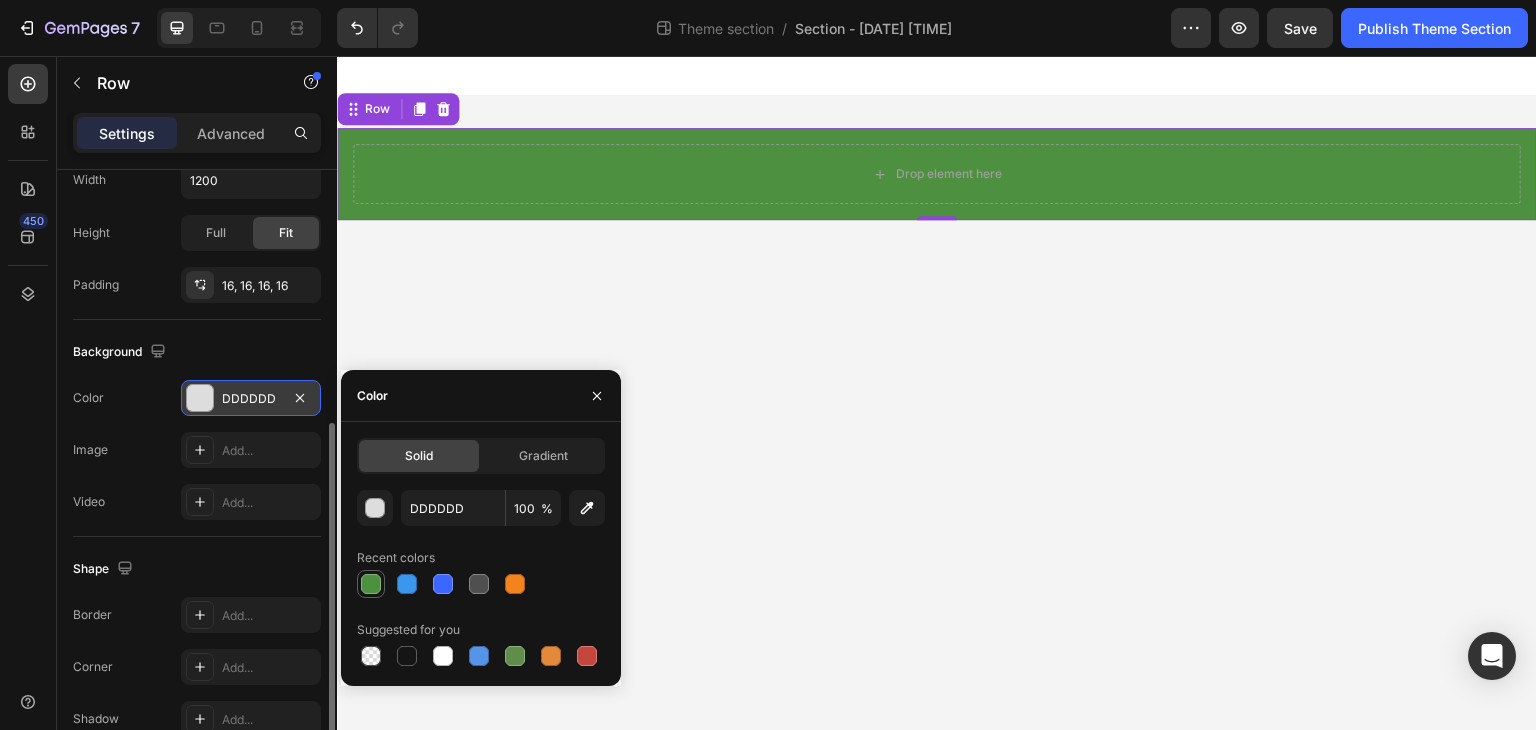 type on "4D903F" 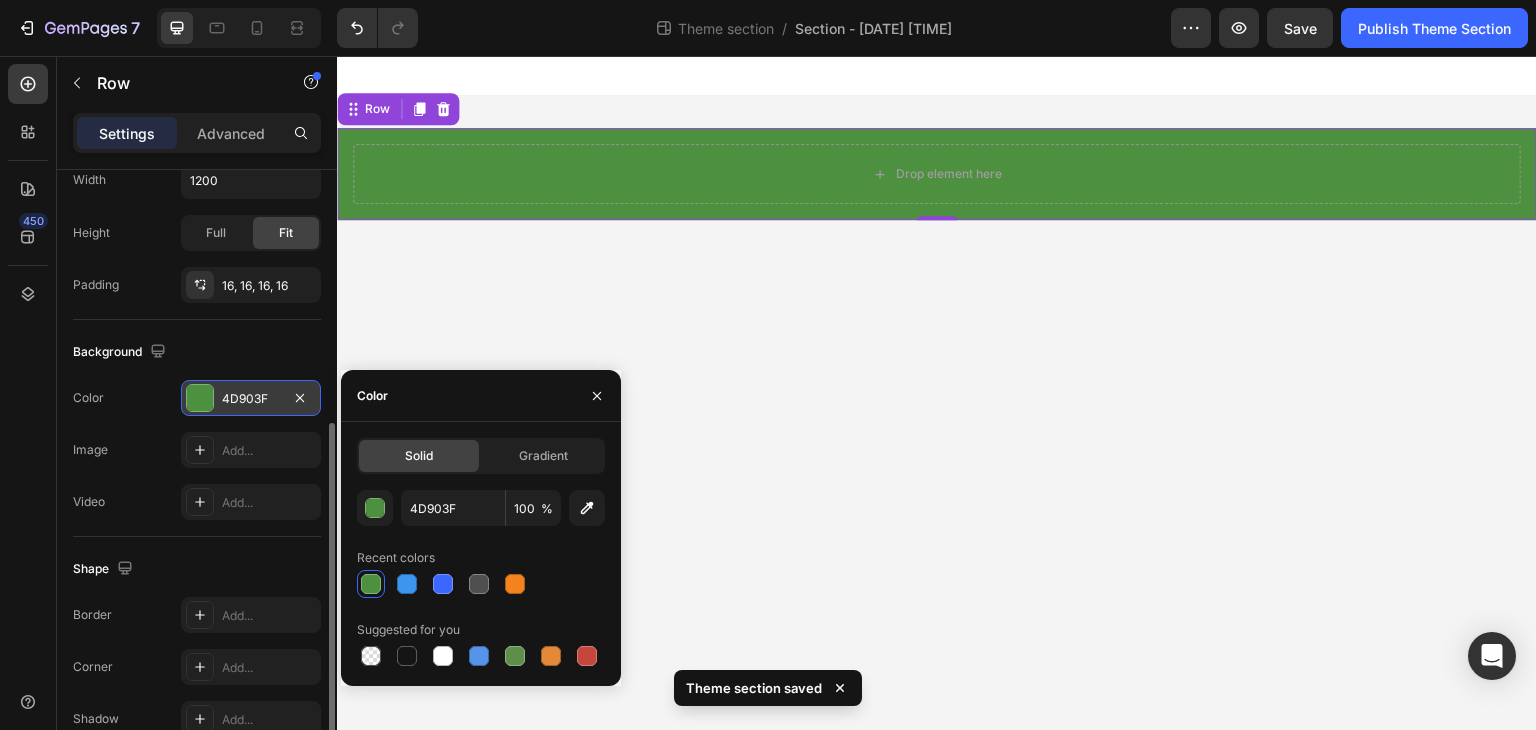 click on "Drop element here Row   0 Root
Drag & drop element from sidebar or
Explore Library
Add section Choose templates inspired by CRO experts Generate layout from URL or image Add blank section then drag & drop elements" at bounding box center [937, 393] 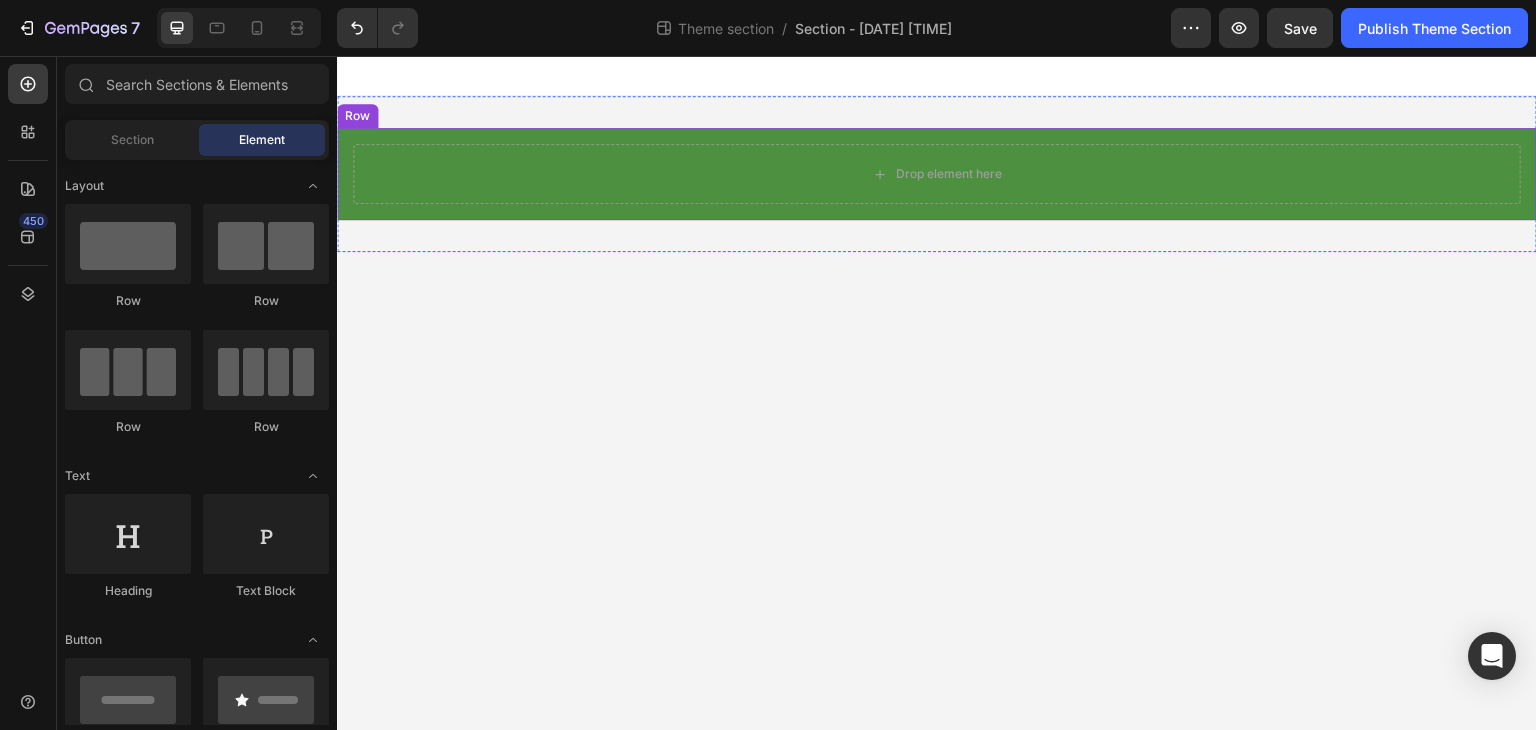 click on "Drop element here" at bounding box center (937, 174) 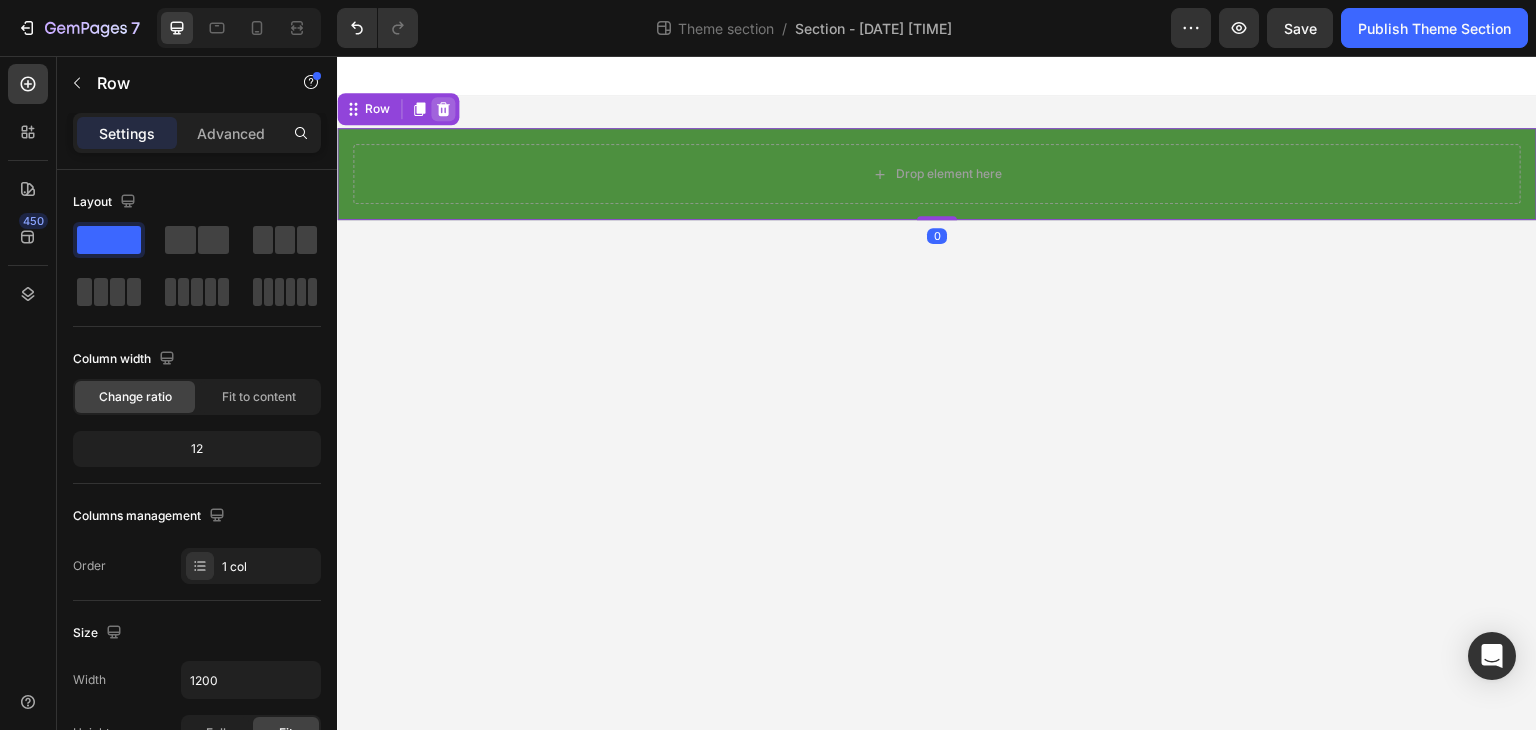 click 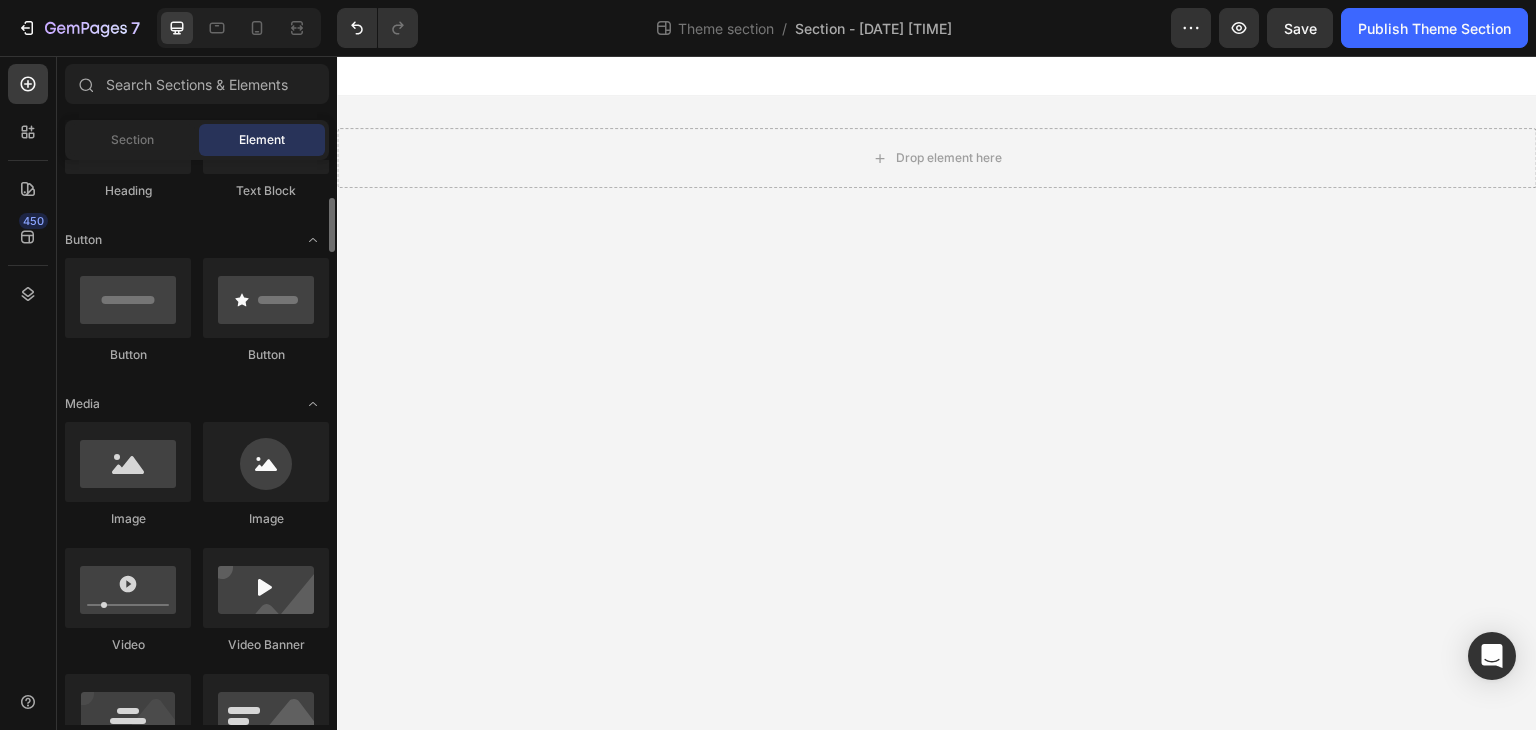 scroll, scrollTop: 0, scrollLeft: 0, axis: both 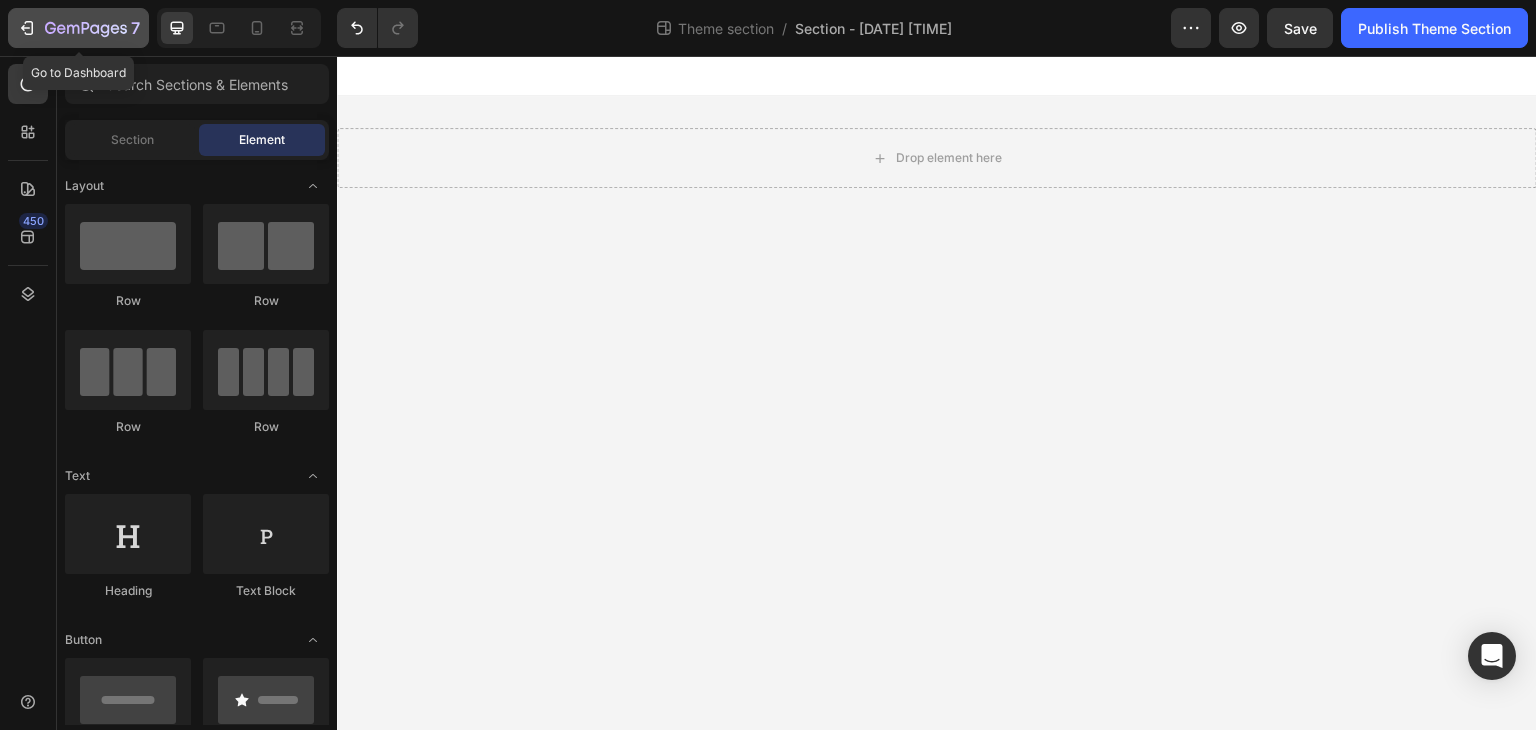 click 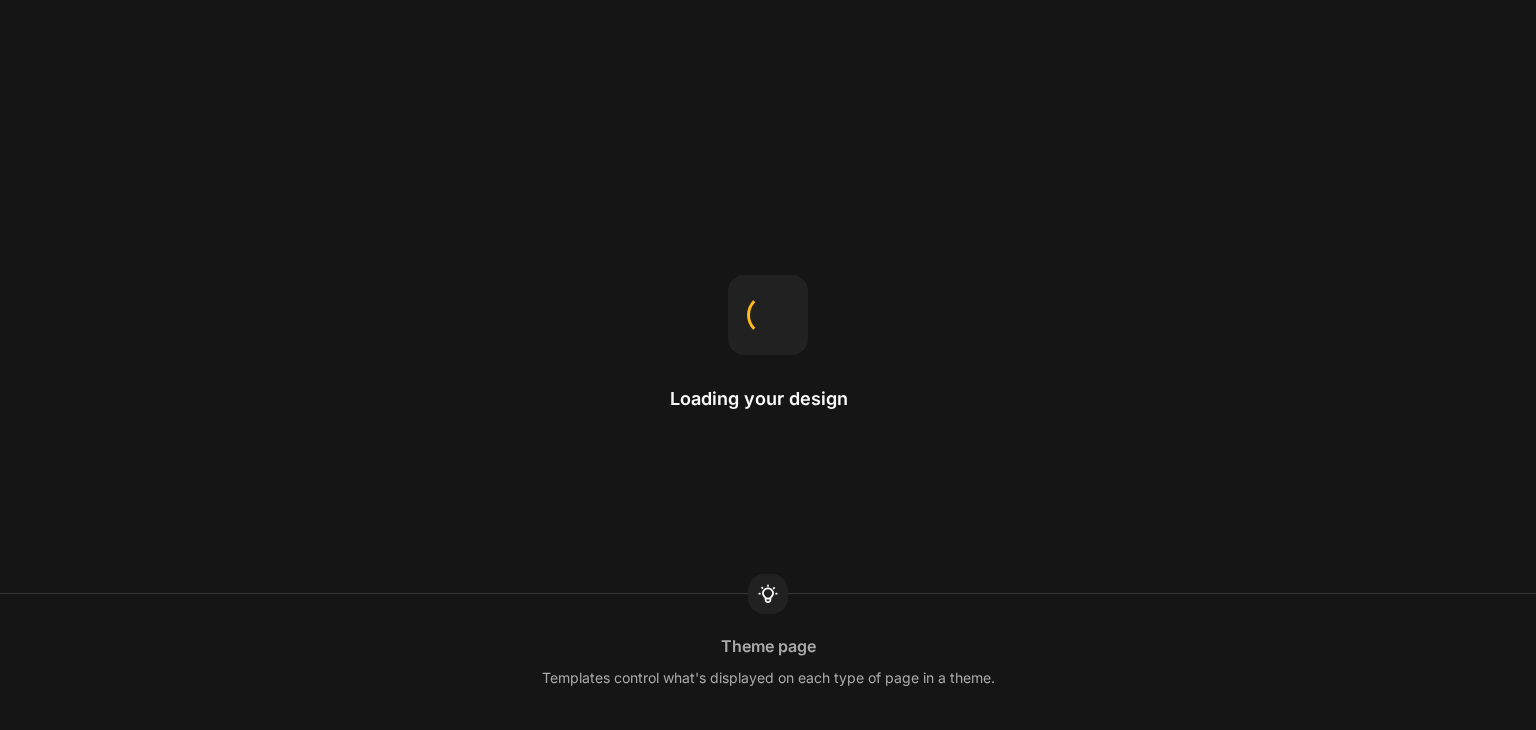 scroll, scrollTop: 0, scrollLeft: 0, axis: both 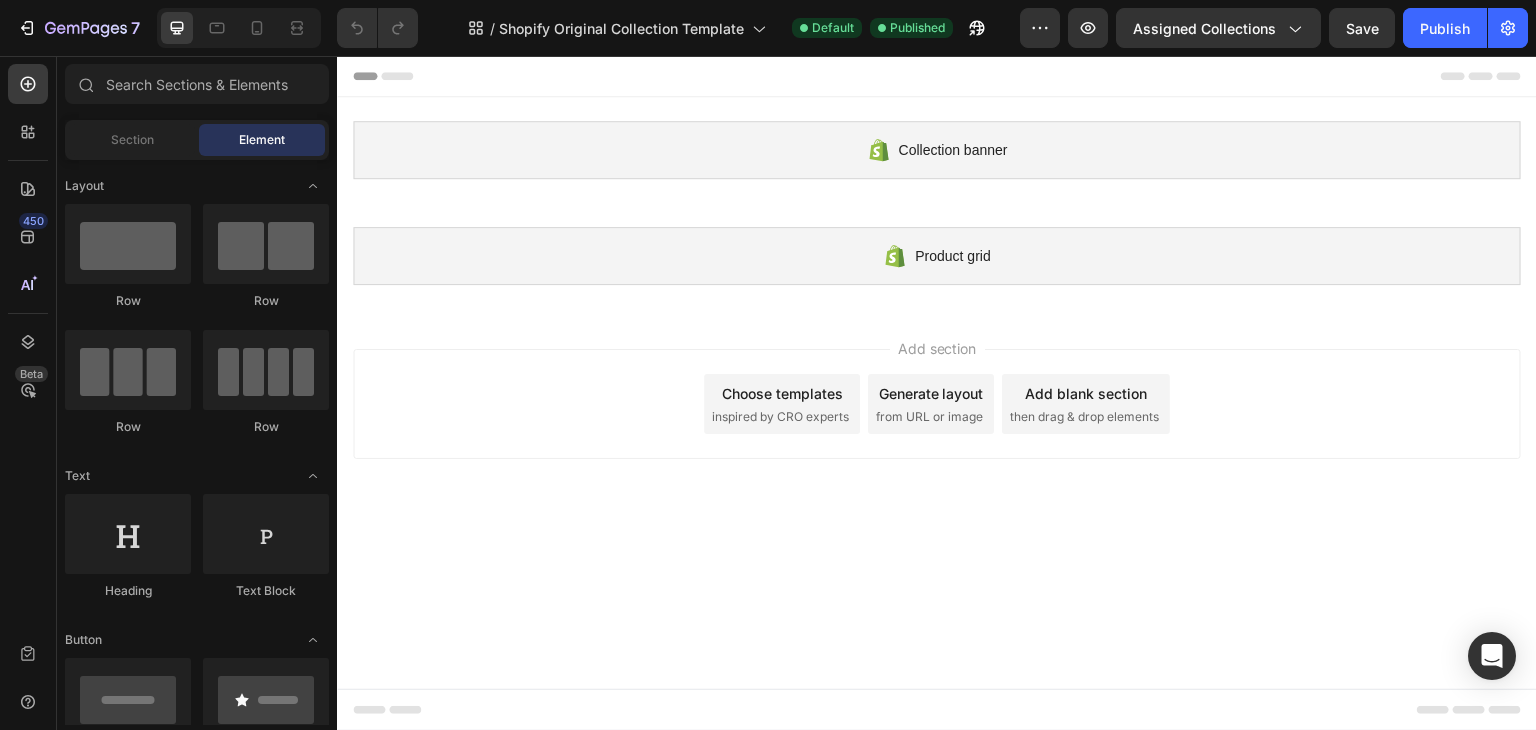 click on "Choose templates inspired by CRO experts" at bounding box center [782, 404] 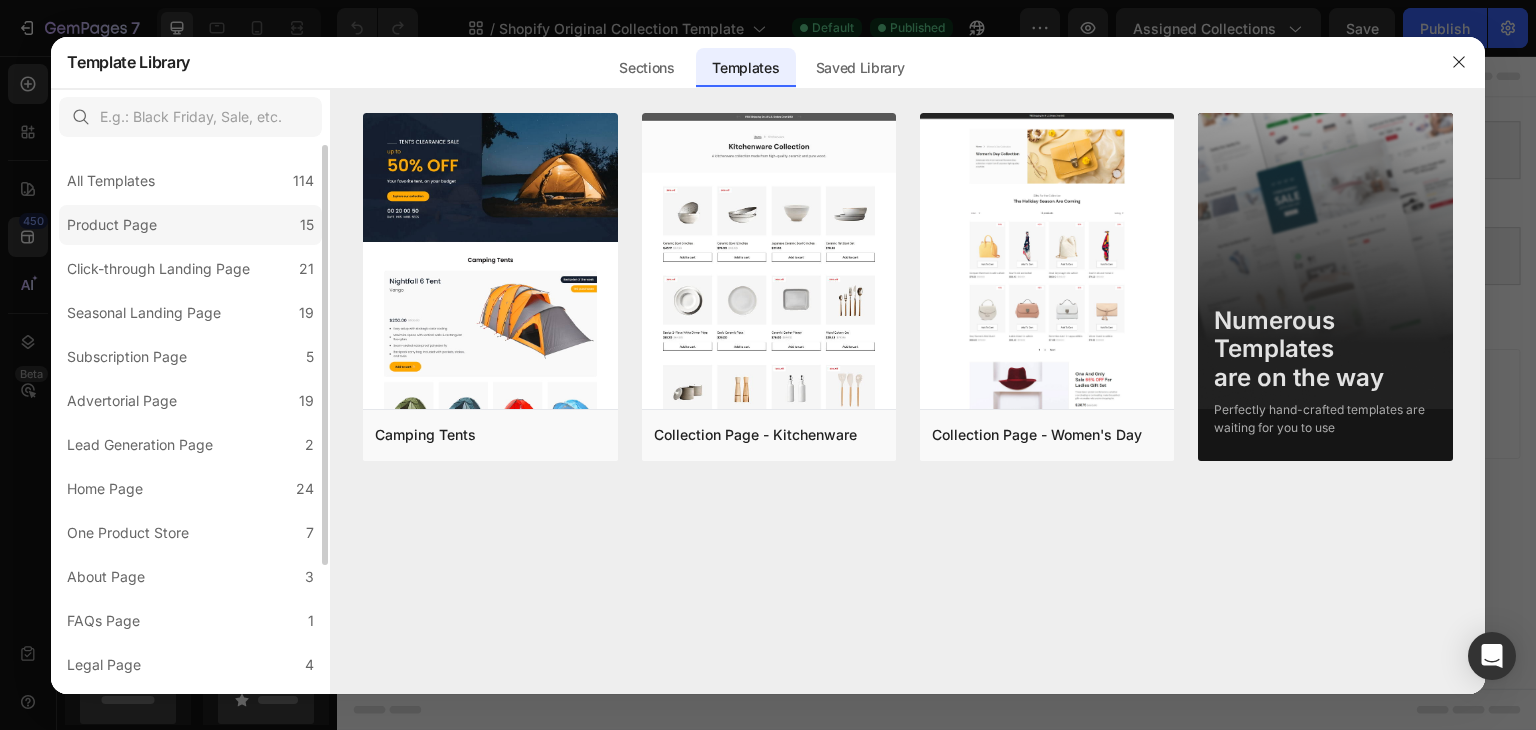click on "Product Page" at bounding box center [112, 225] 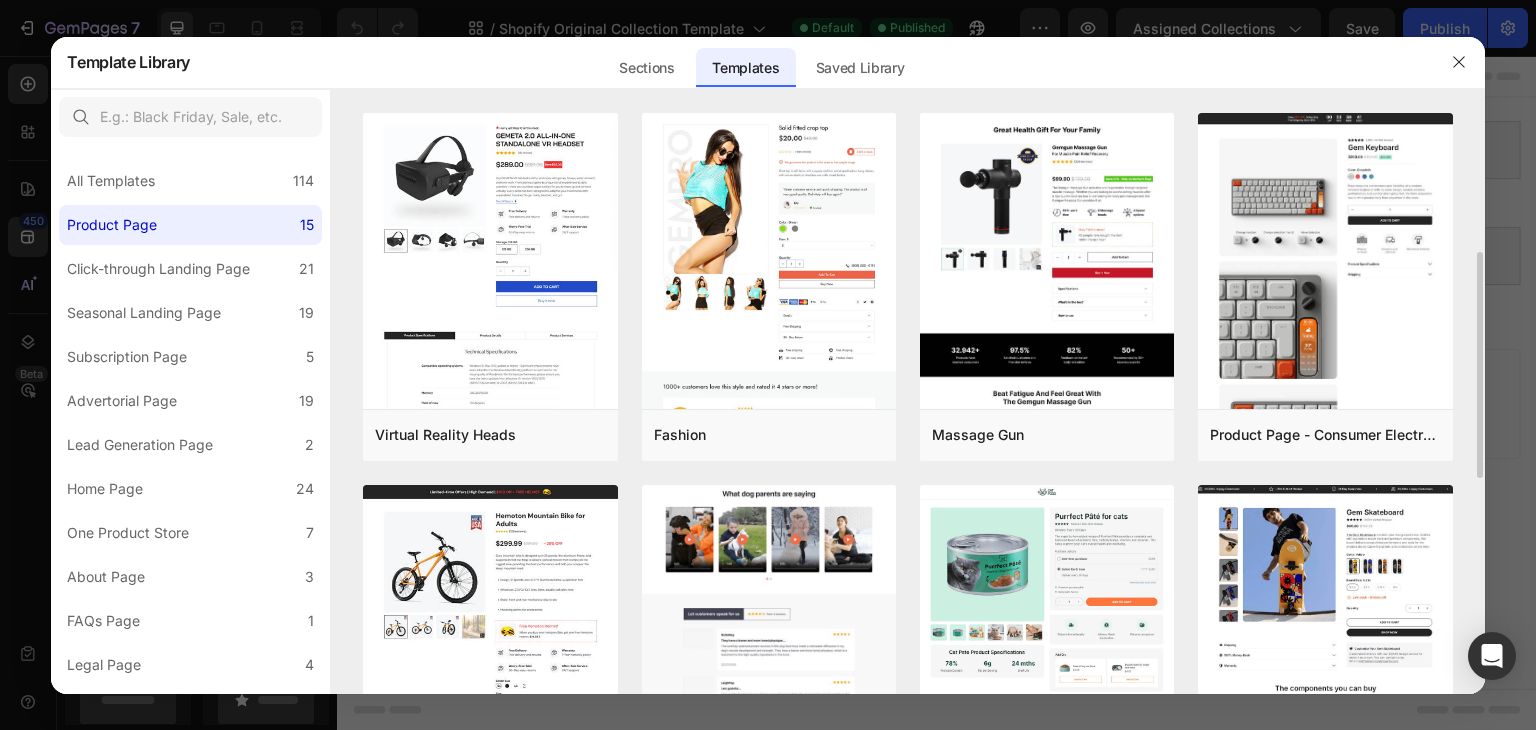 scroll, scrollTop: 200, scrollLeft: 0, axis: vertical 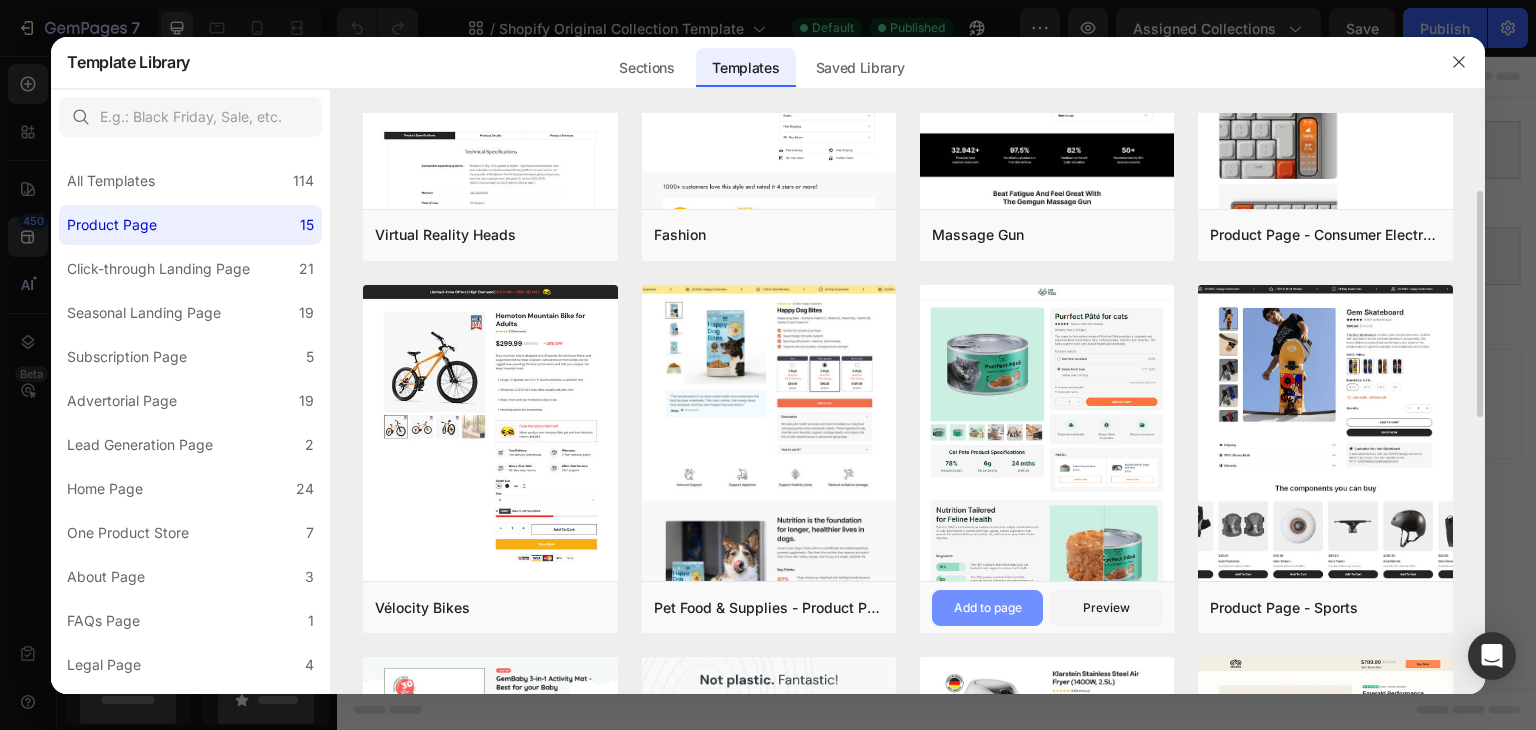 click on "Add to page" at bounding box center (988, 608) 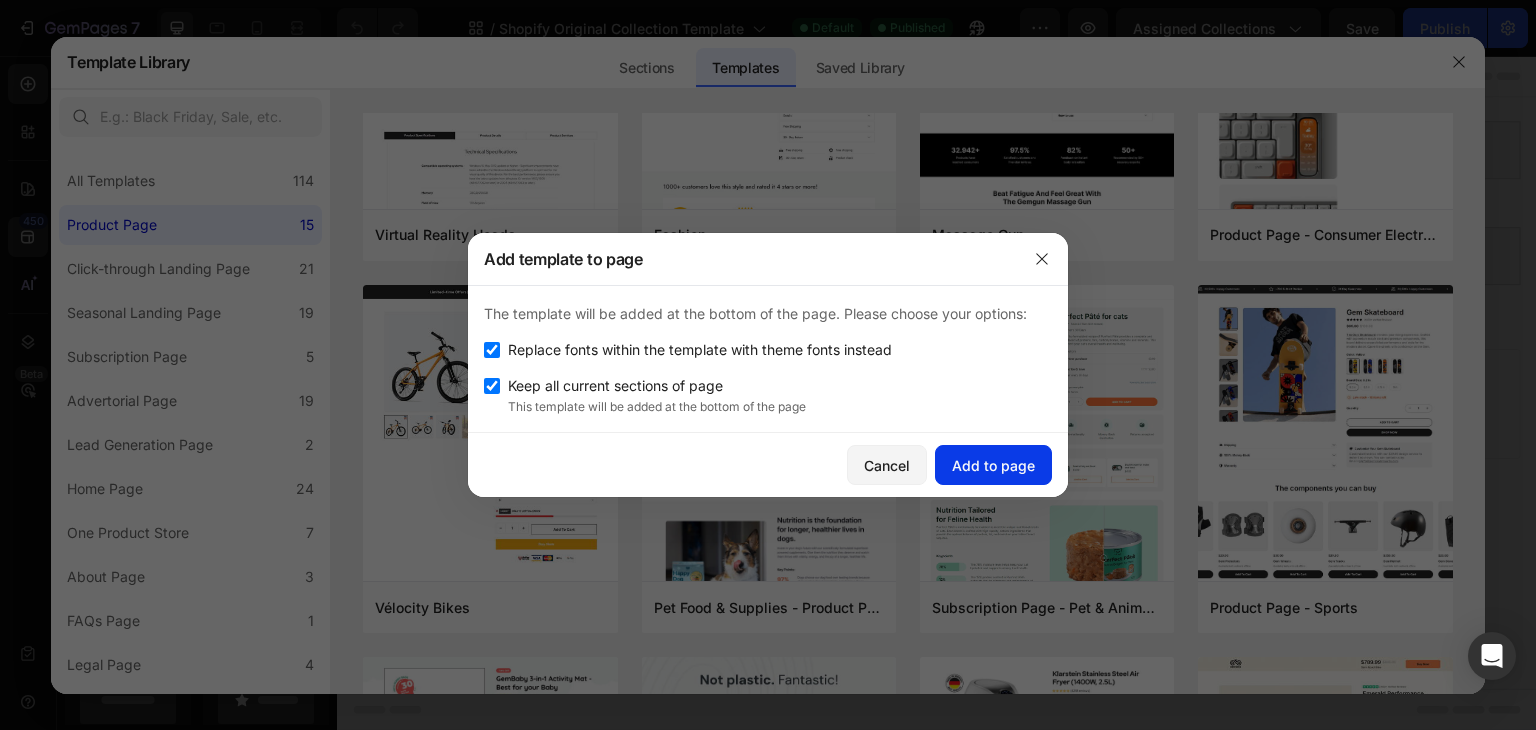 click on "Add to page" at bounding box center (993, 465) 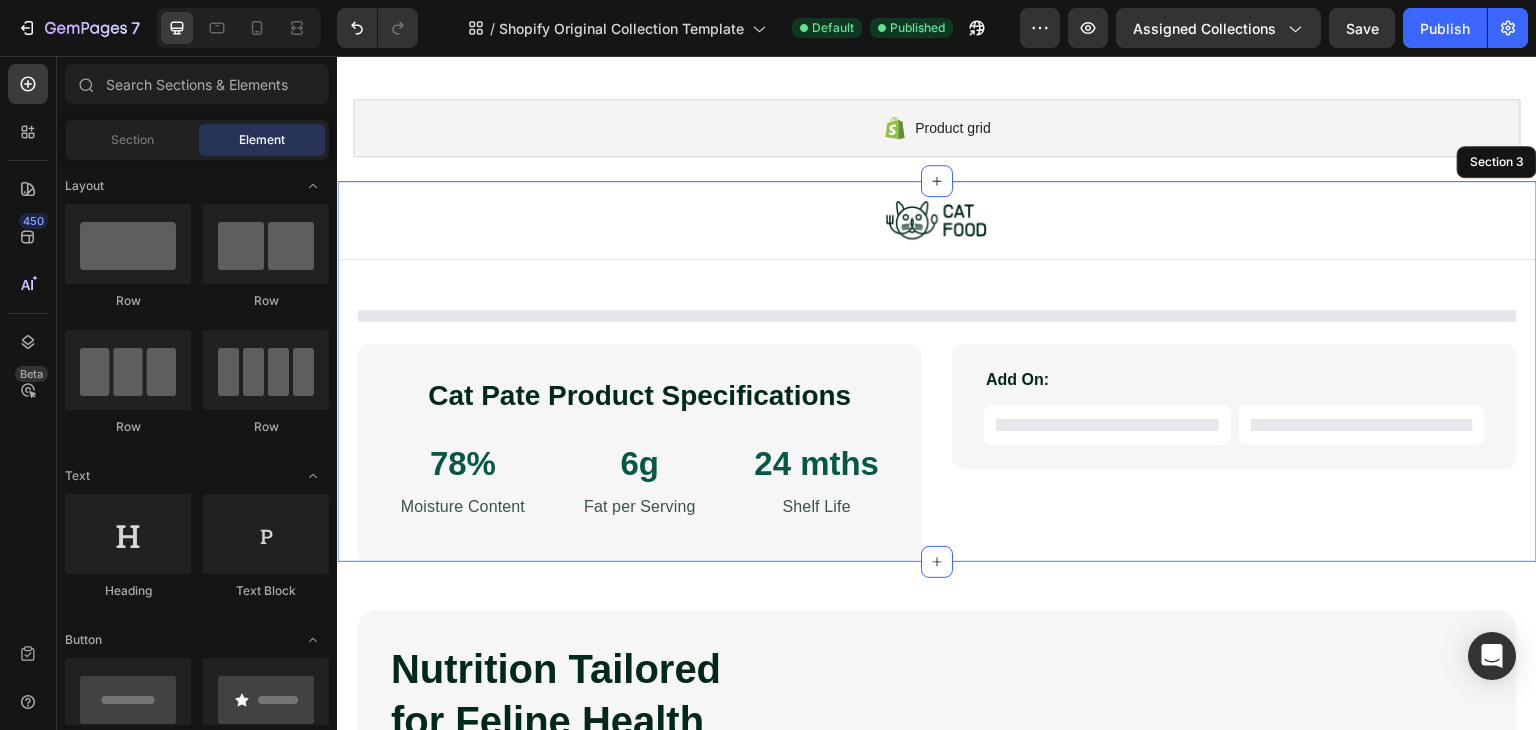 scroll, scrollTop: 252, scrollLeft: 0, axis: vertical 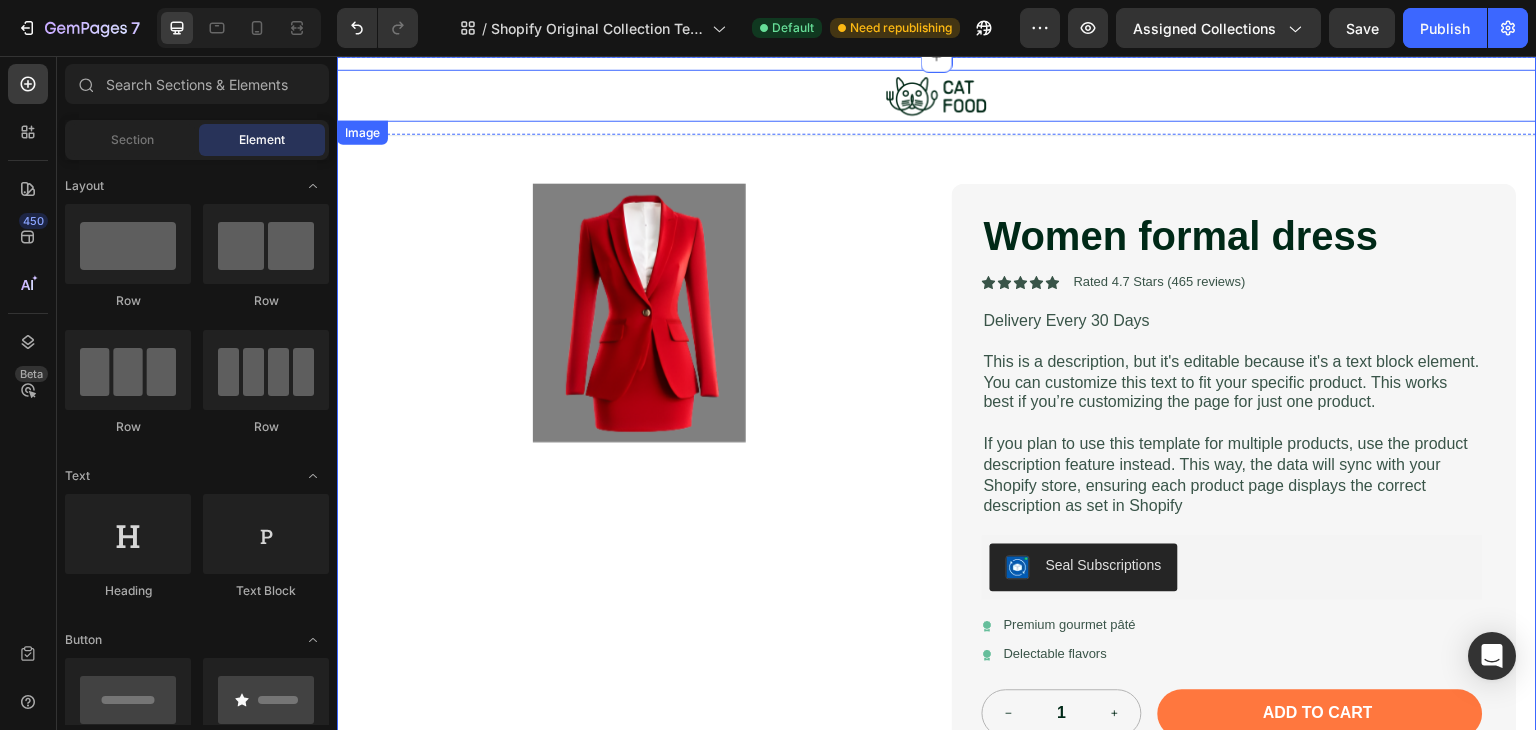drag, startPoint x: 830, startPoint y: 83, endPoint x: 807, endPoint y: 90, distance: 24.04163 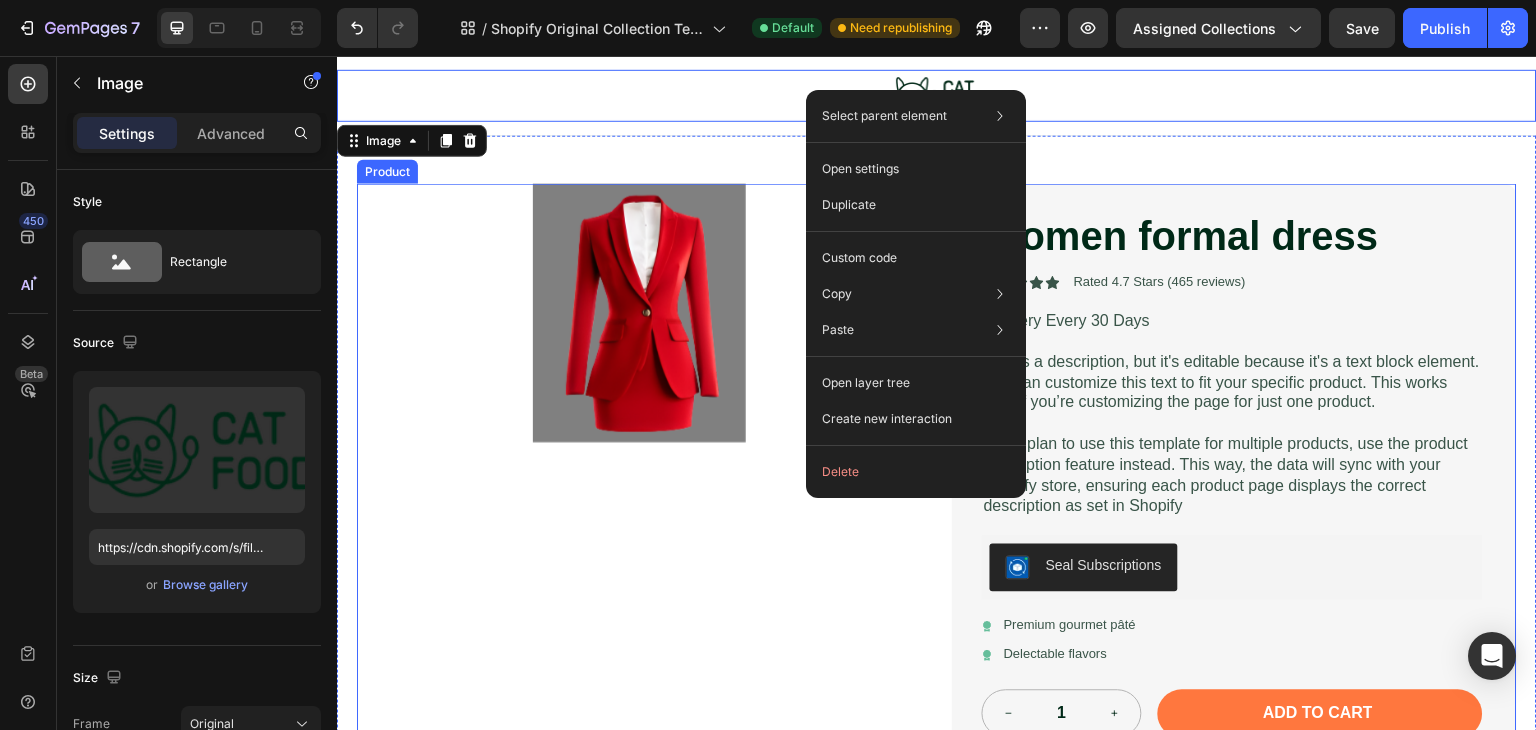 click on "Product Images" at bounding box center [639, 560] 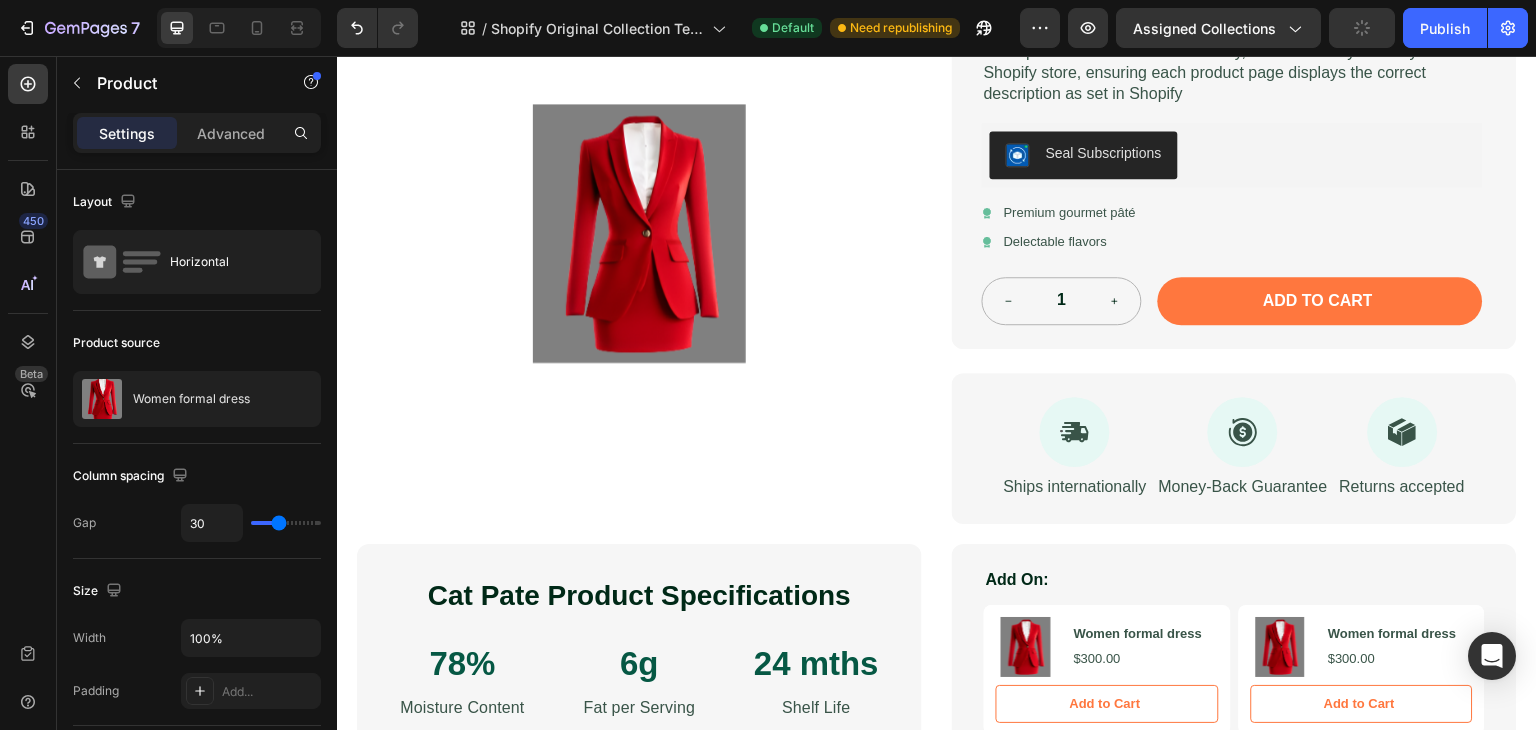 scroll, scrollTop: 653, scrollLeft: 0, axis: vertical 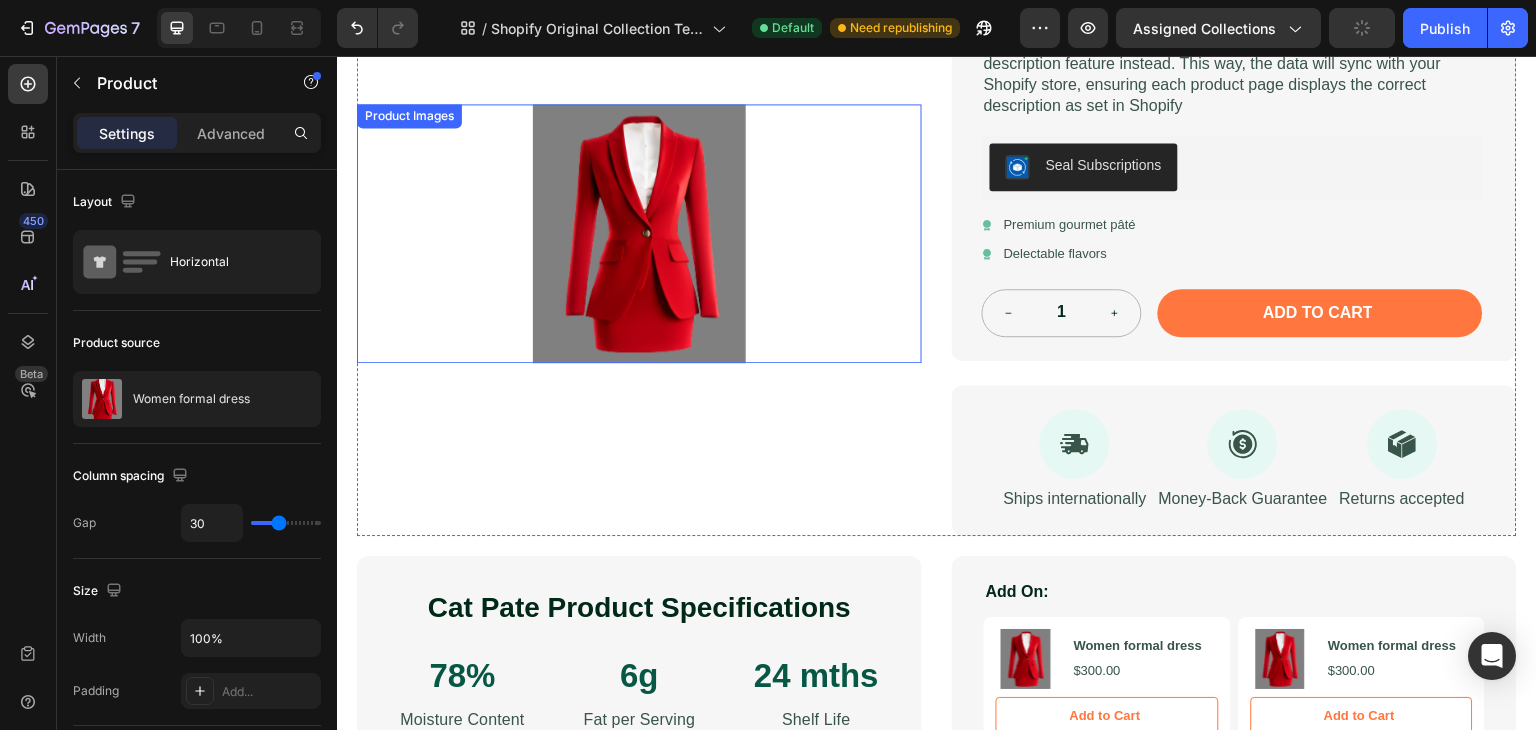 click at bounding box center [639, 233] 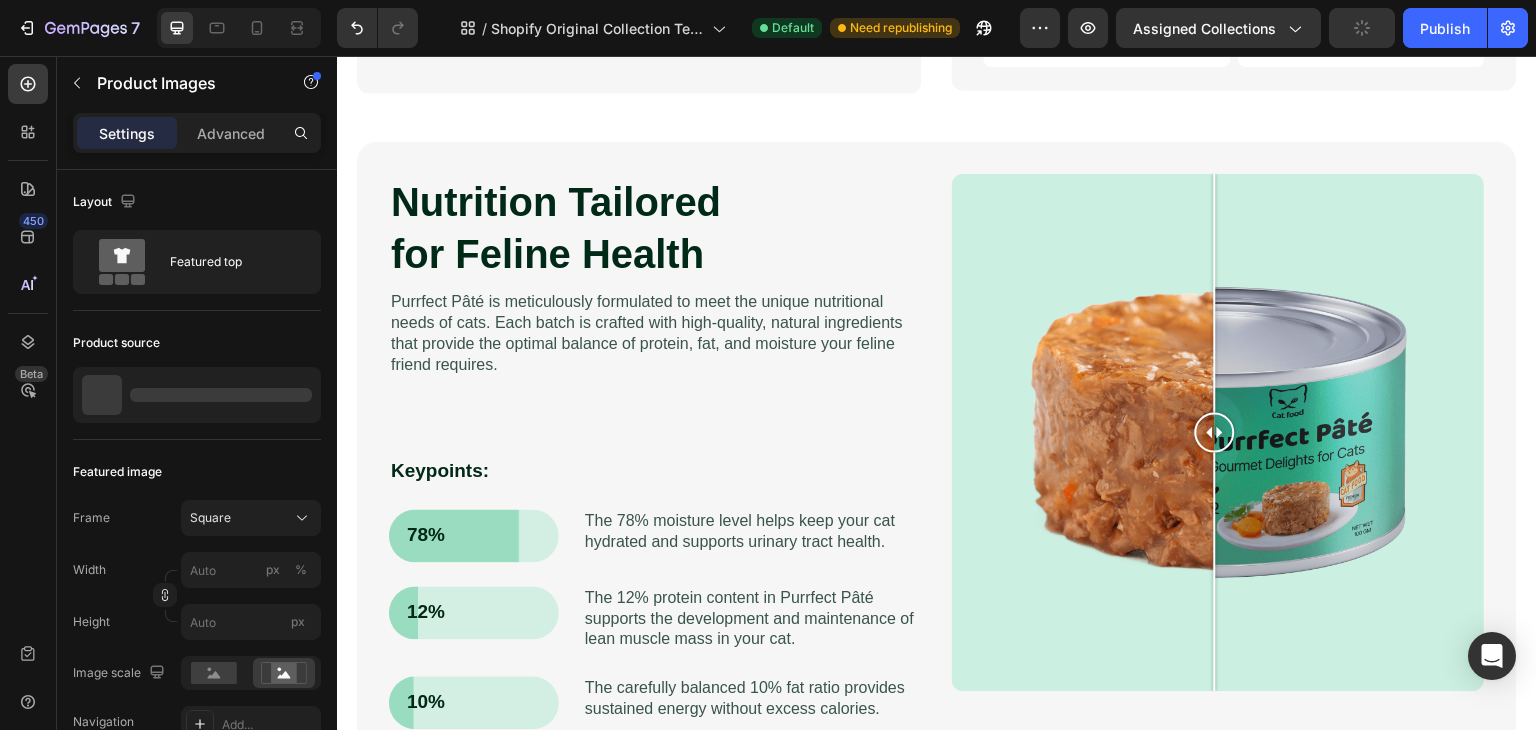 scroll, scrollTop: 1353, scrollLeft: 0, axis: vertical 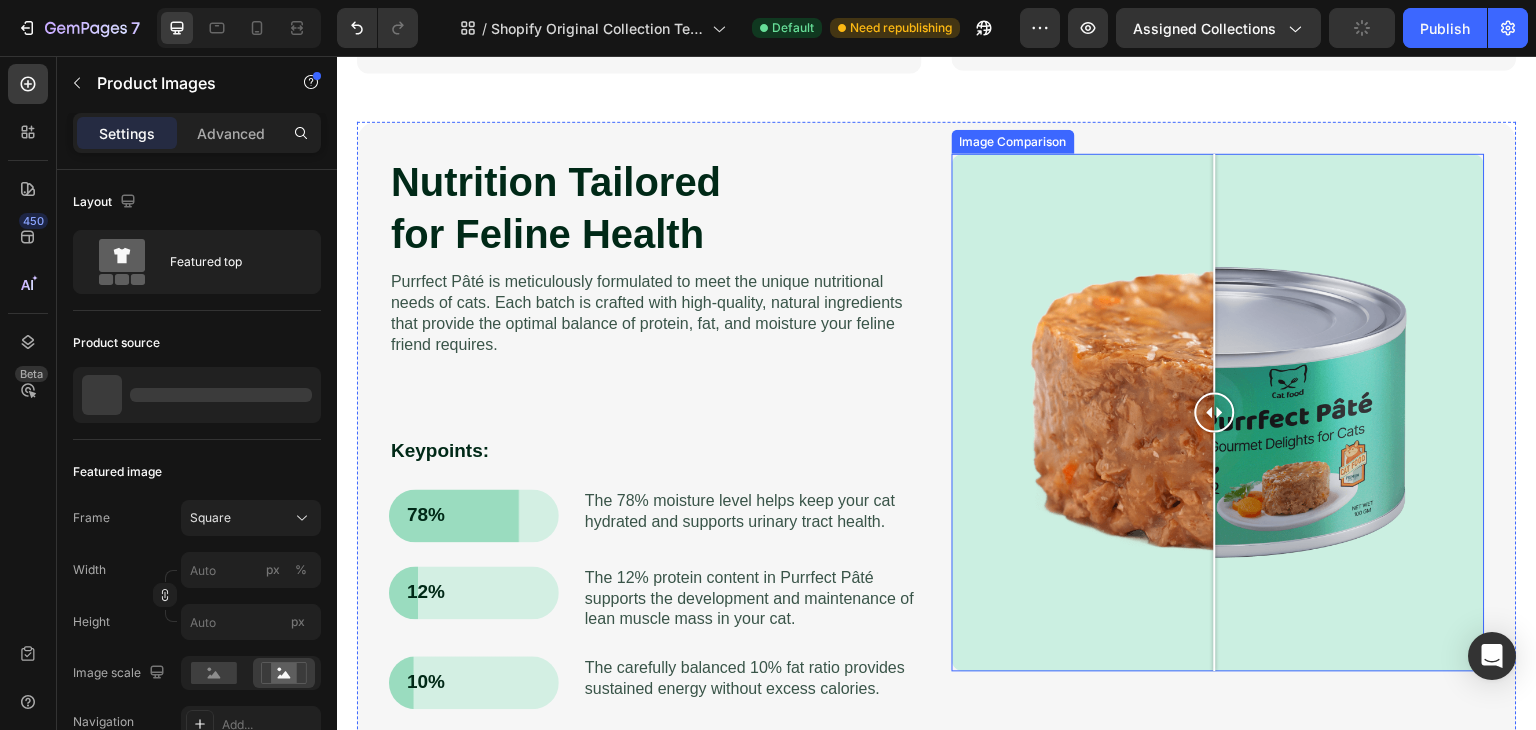 click at bounding box center (1218, 413) 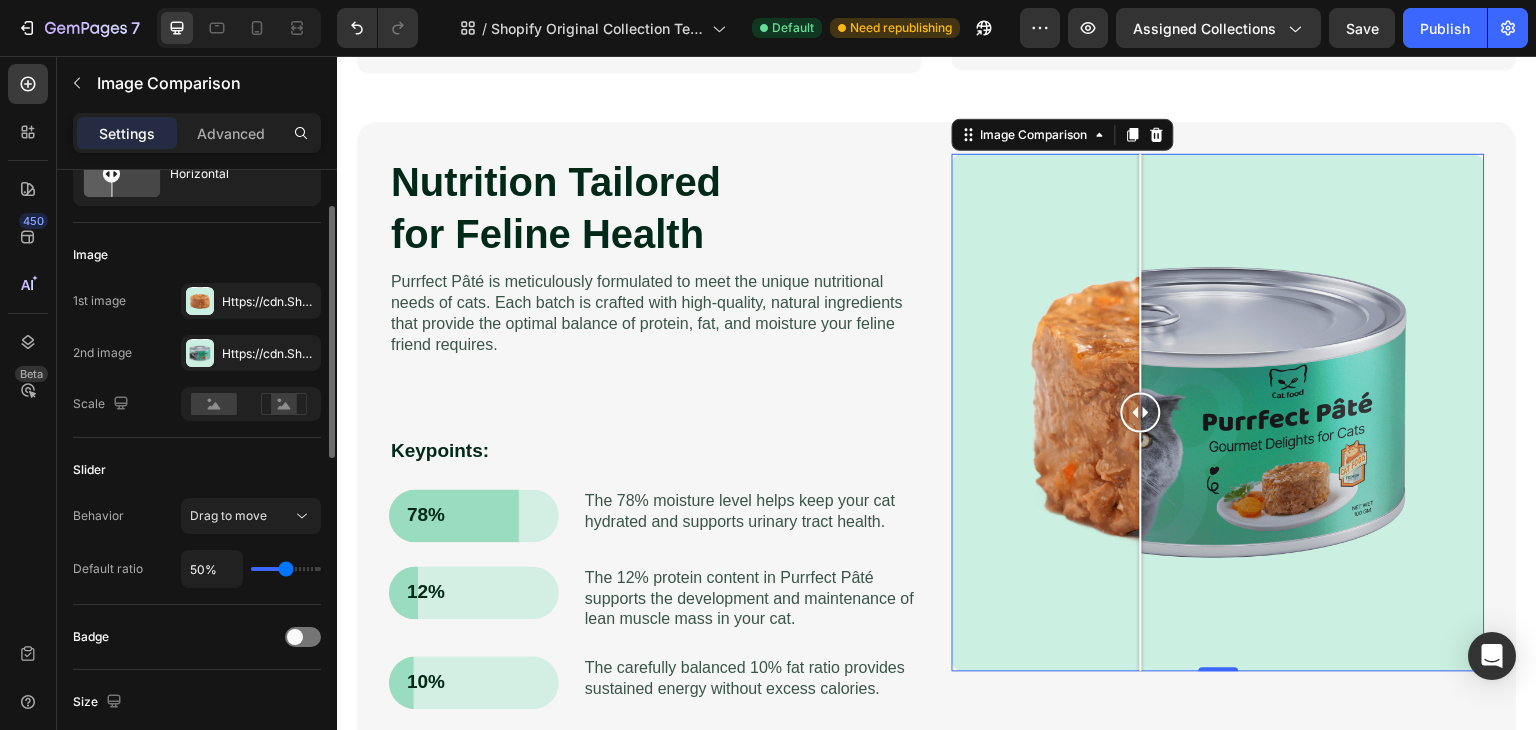 scroll, scrollTop: 0, scrollLeft: 0, axis: both 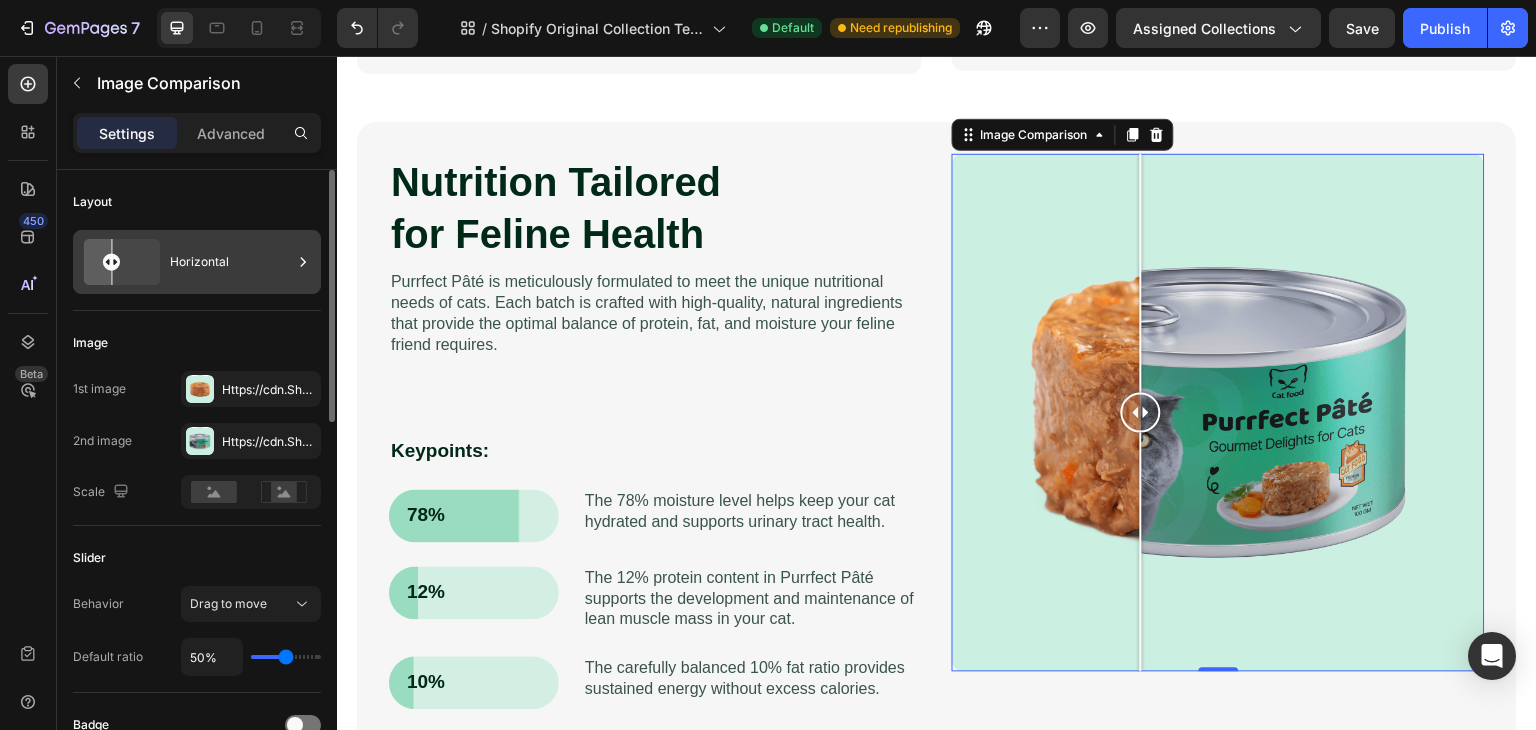 click 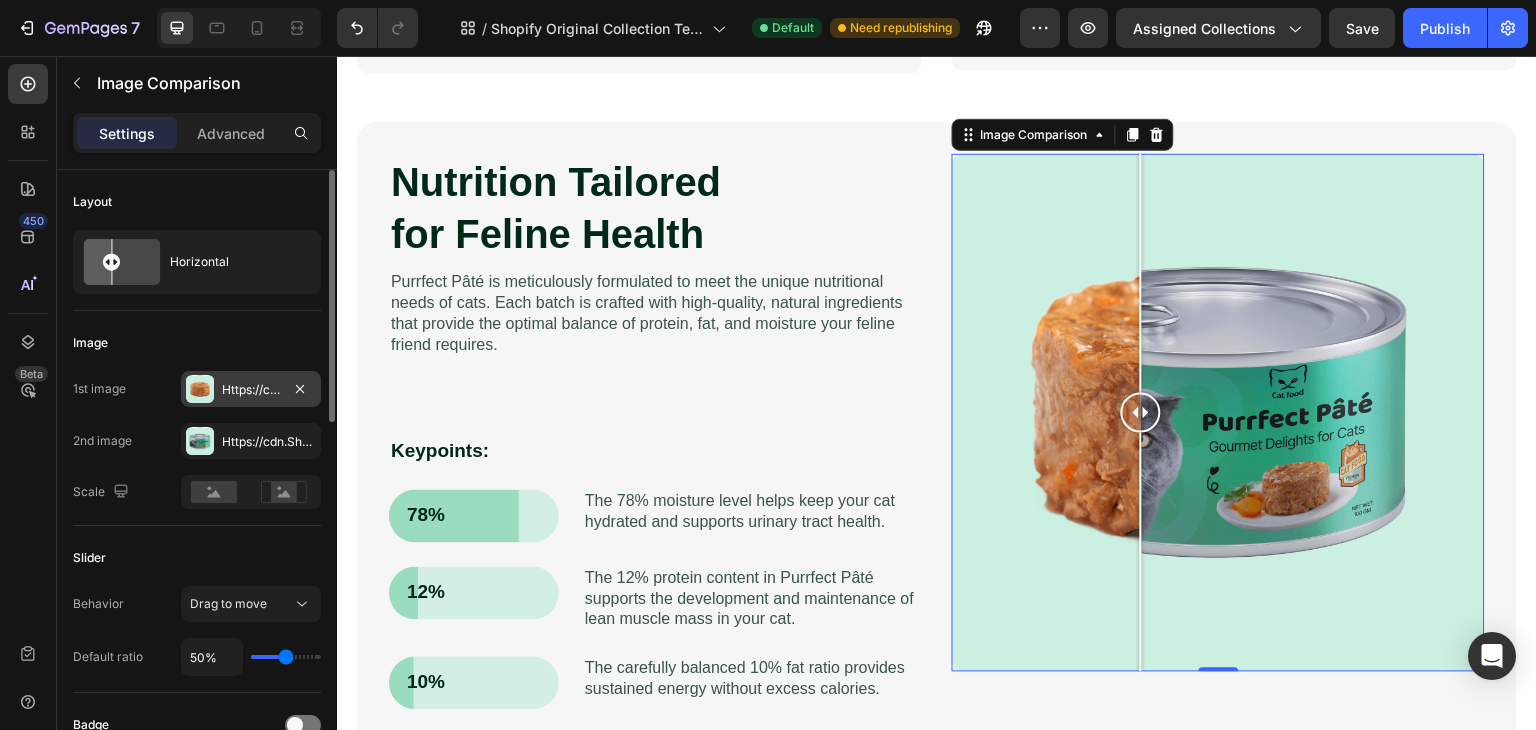 click on "Https://cdn.Shopify.Com/s/files/1/0944/7781/2005/files/gempages_574114130768692270-abb0db9e-587d-4349-bfb1-e84bd86c9670.Png" at bounding box center [251, 390] 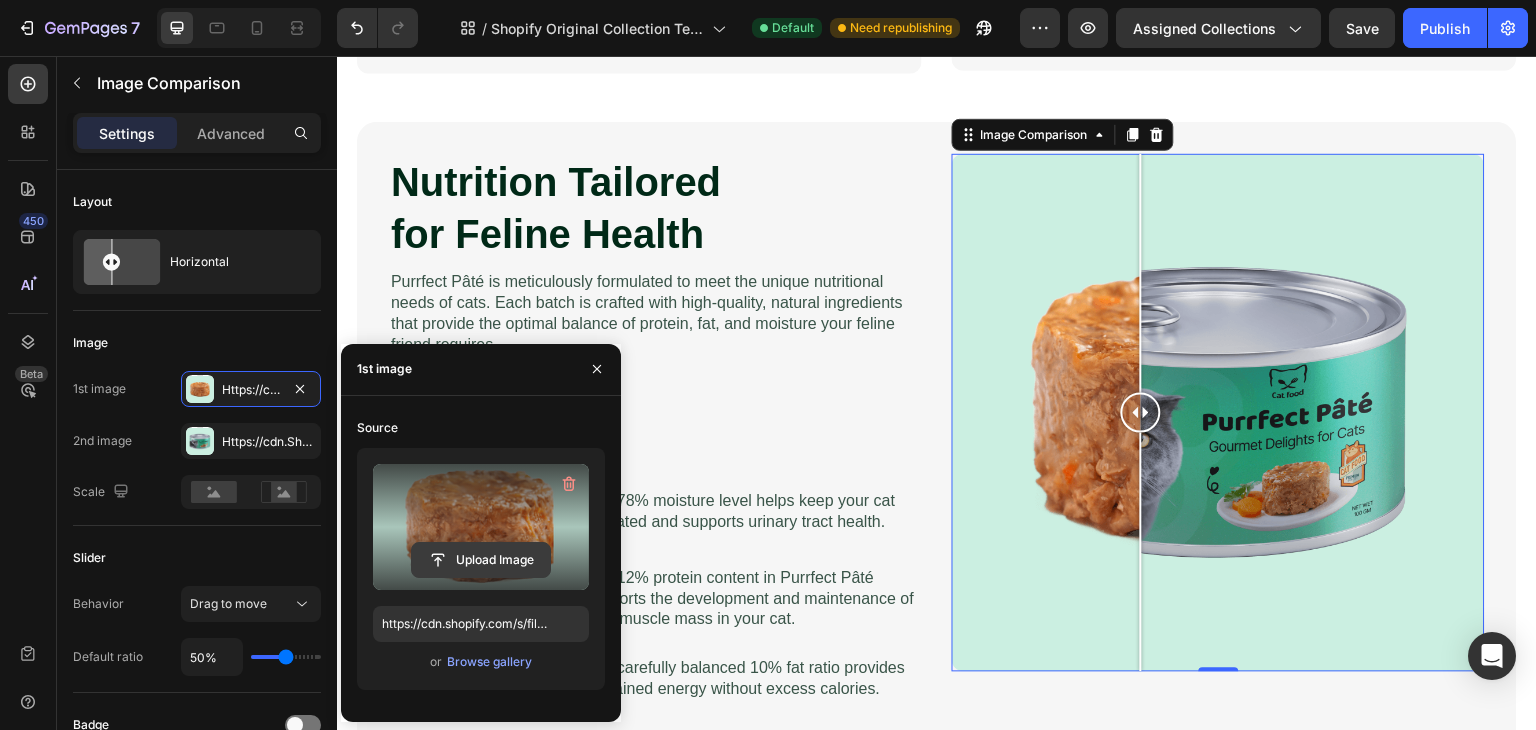 click 